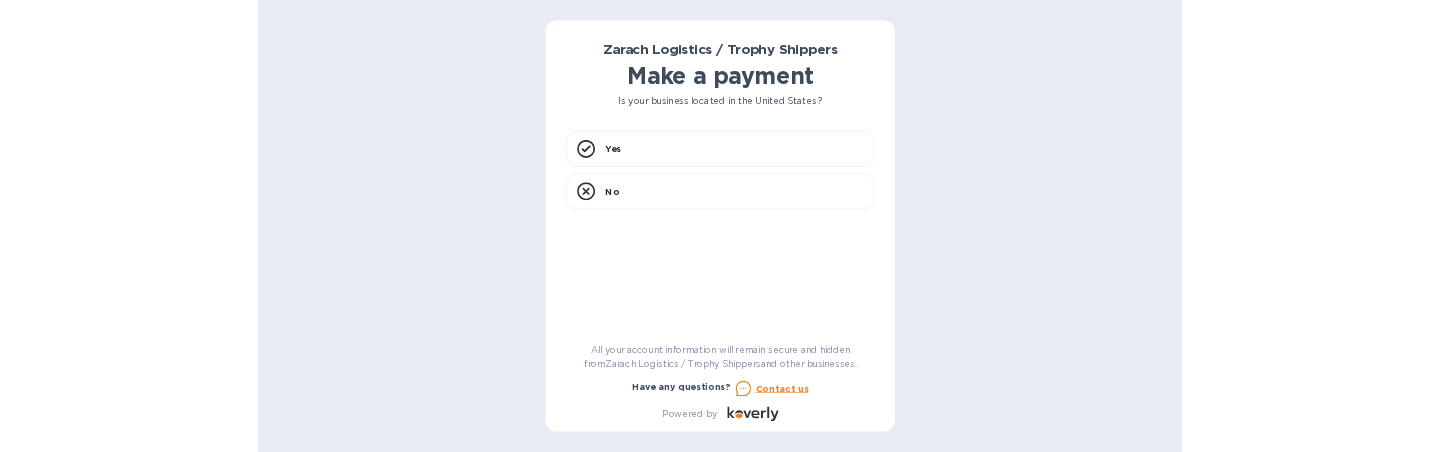 scroll, scrollTop: 0, scrollLeft: 0, axis: both 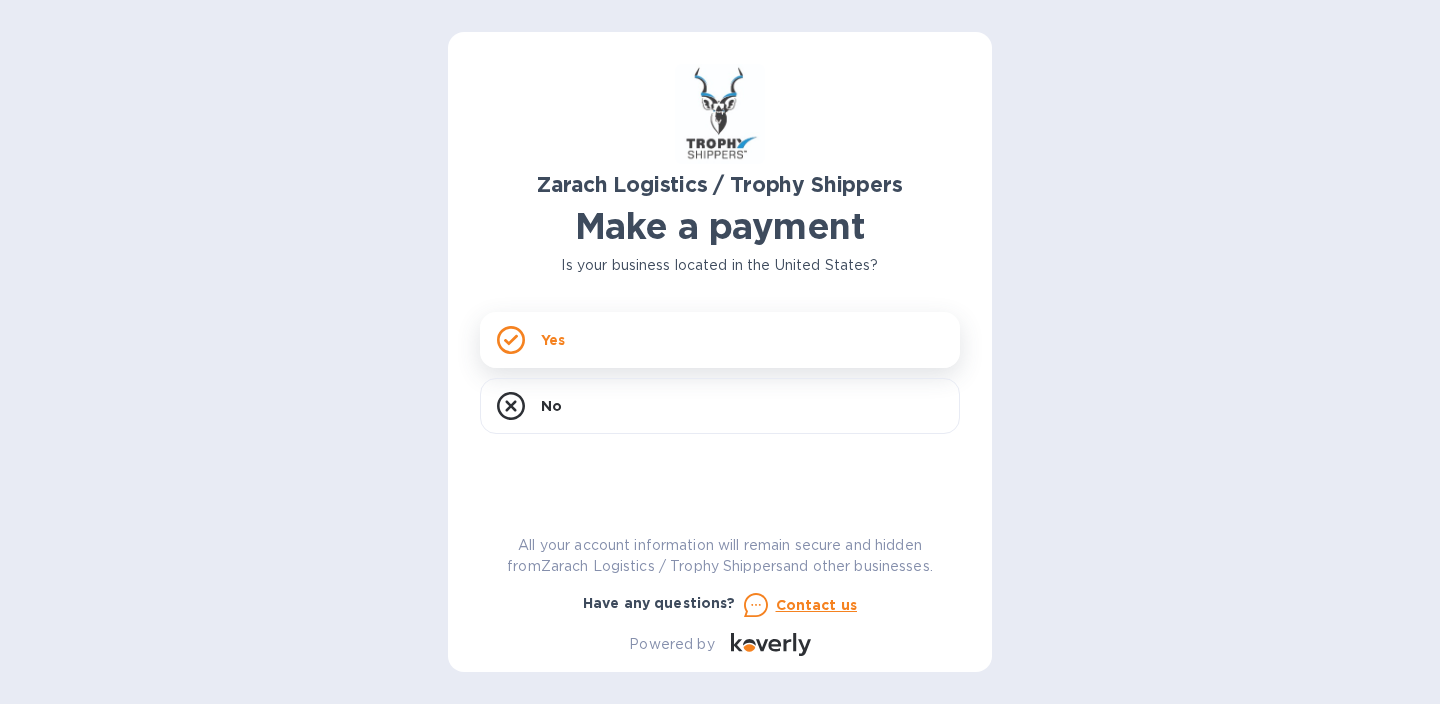 click on "Yes" at bounding box center (720, 340) 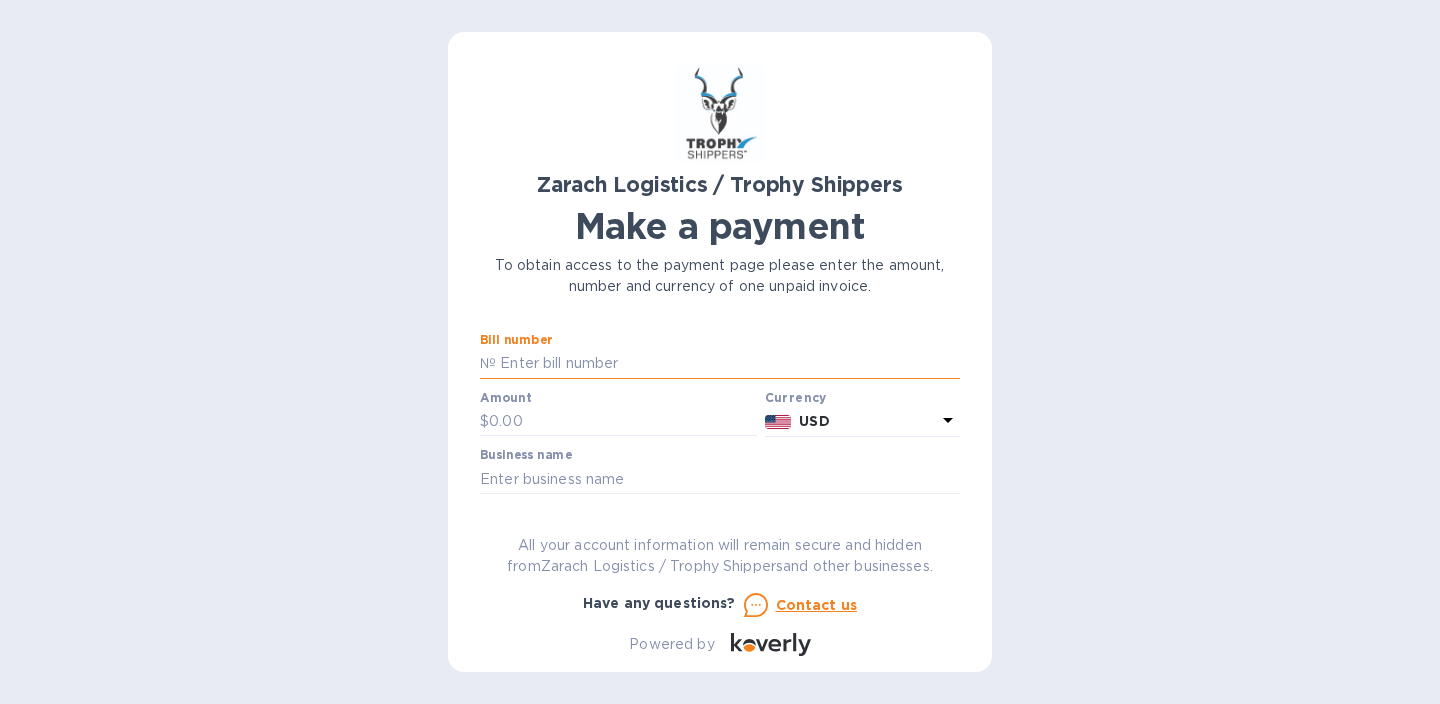 click at bounding box center [728, 364] 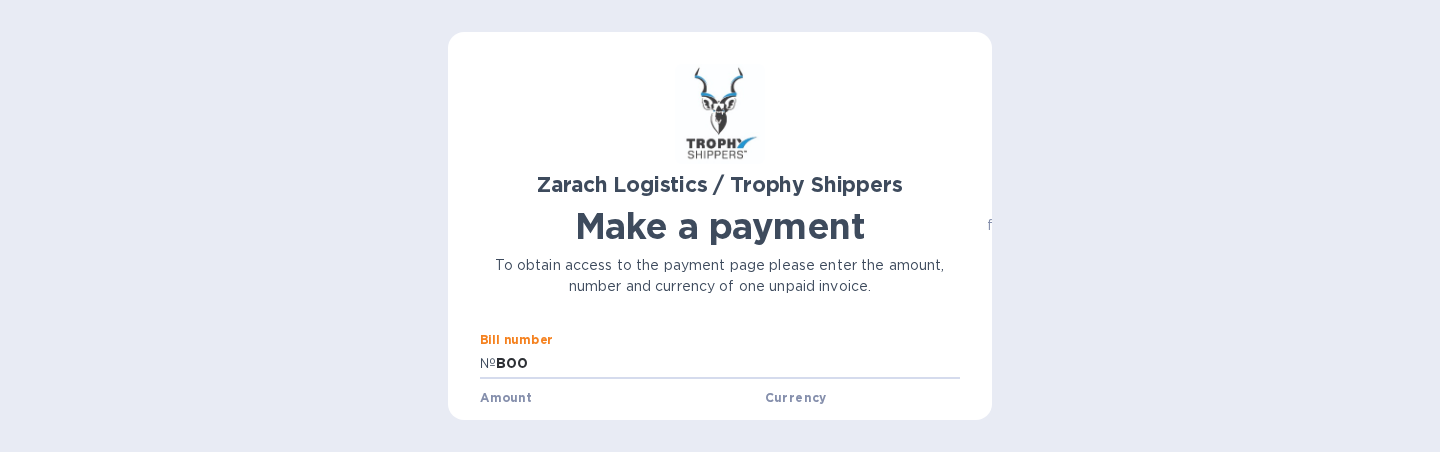 click on "[COMPANY_NAME] / [COMPANY_NAME] Make a payment To obtain access to the payment page please enter the amount,   number and currency of one unpaid invoice. Bill number № [BILL_NUMBER]   Amount $   Currency USD Business name   Go to payment page You can pay using: Bank transfer (for US banks) Free Credit card and more... Pay Get more time to pay Up to  12 weeks Wallet Instant transfers via Wallet Free All your account information will remain secure and hidden  from  [COMPANY_NAME] / [COMPANY_NAME]  and other businesses. Have any questions? Contact us Powered by" at bounding box center [720, 226] 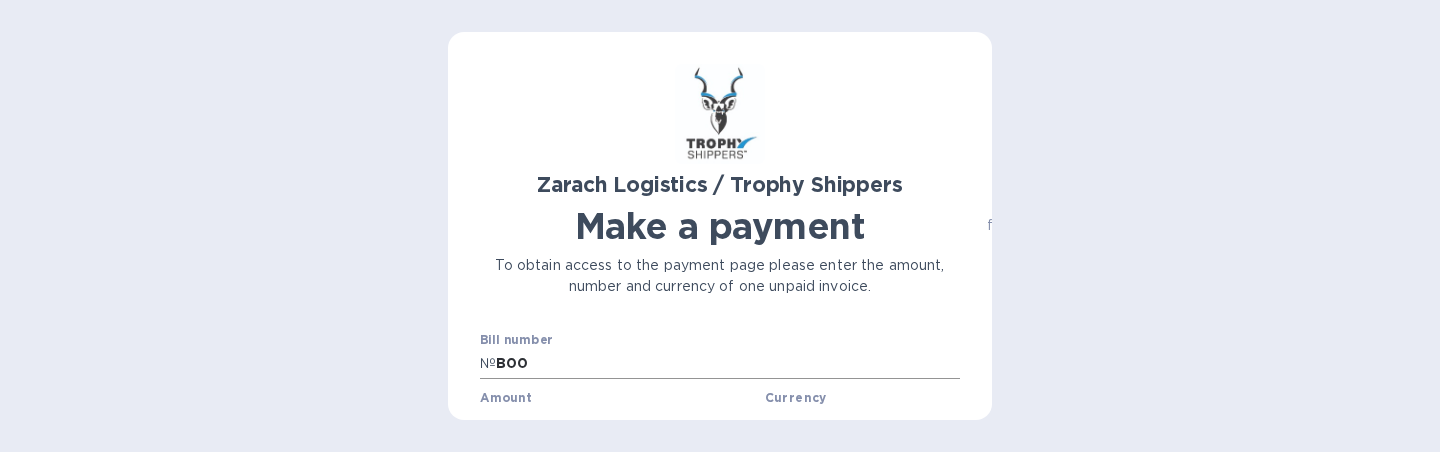 click on "B00" at bounding box center [728, 364] 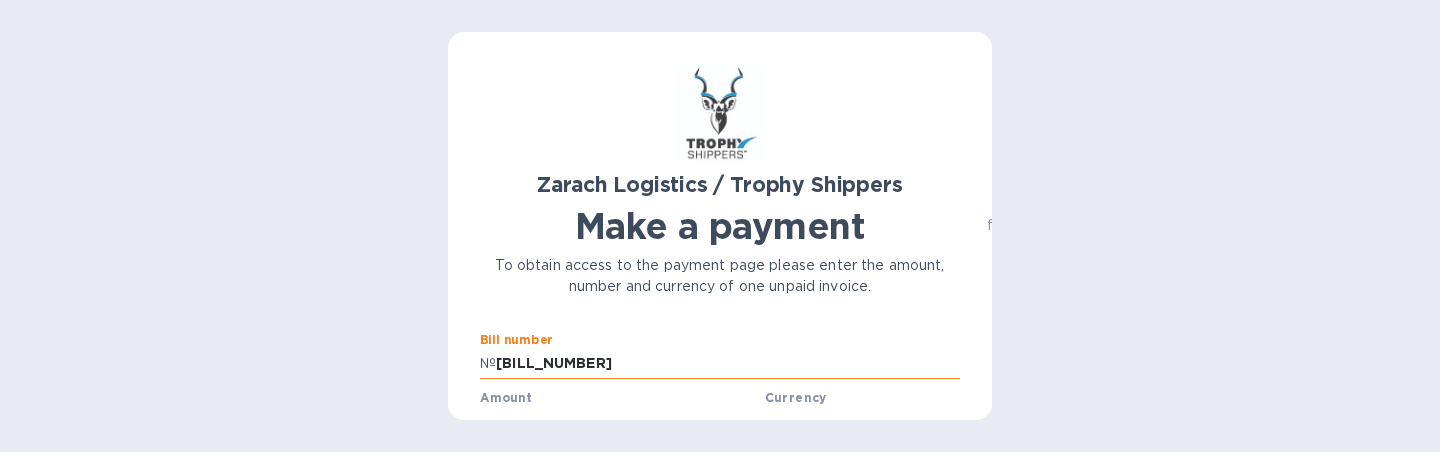 click on "[BILL_NUMBER]" at bounding box center (728, 364) 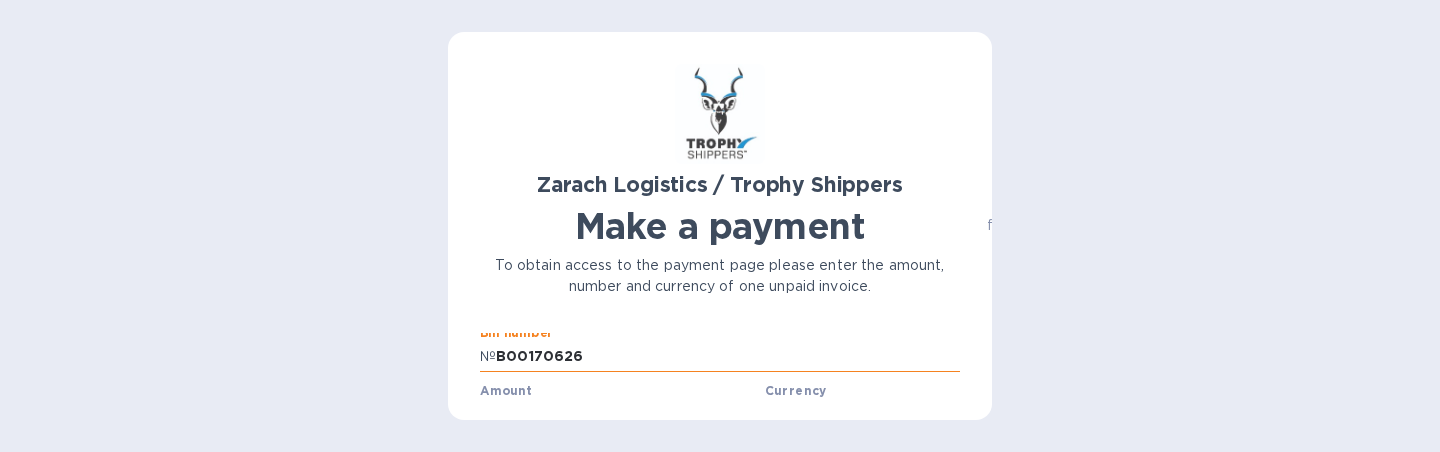 scroll, scrollTop: 46, scrollLeft: 0, axis: vertical 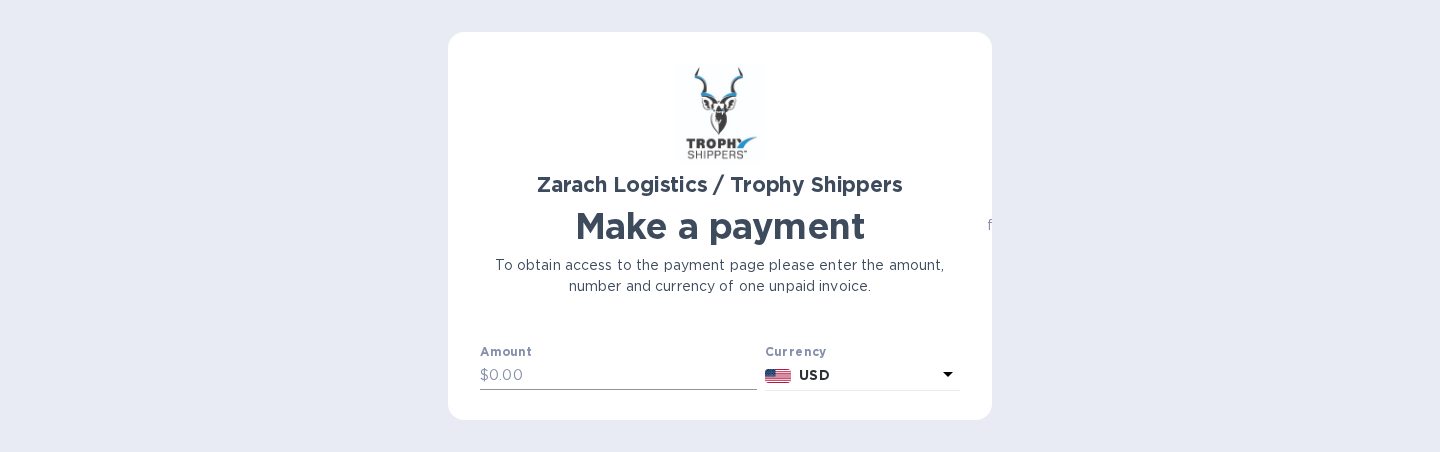 type on "B00170626" 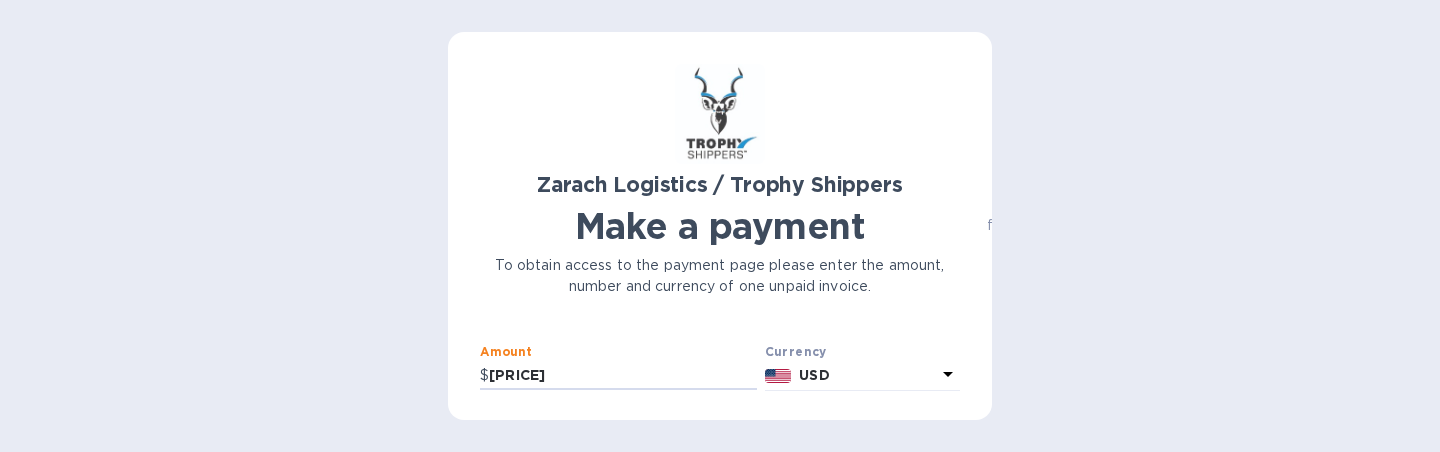 type on "[PRICE]" 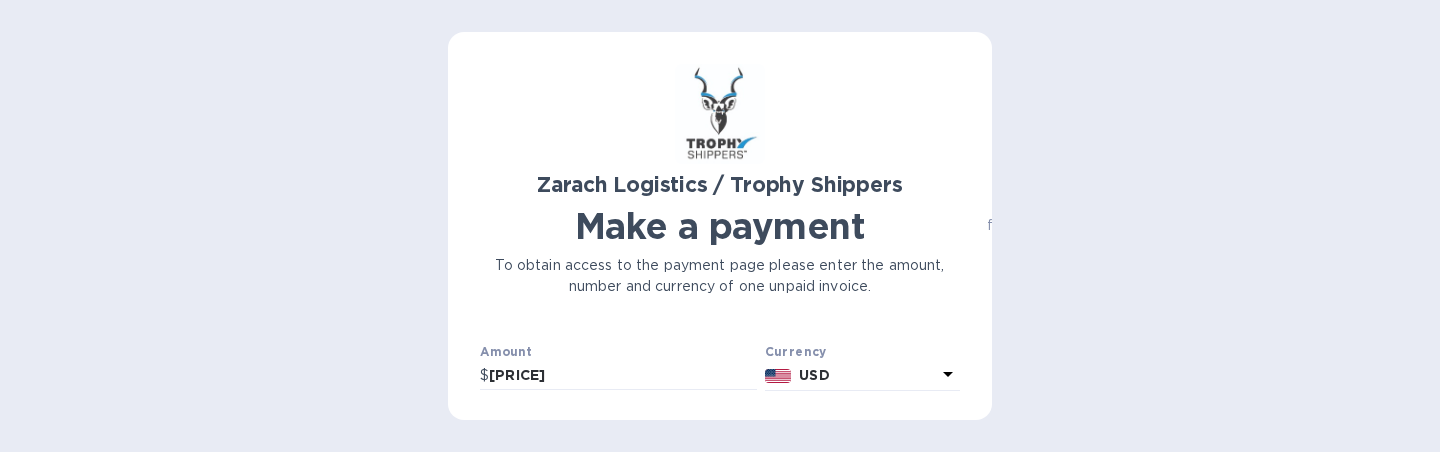 click on "[COMPANY_NAME] / [COMPANY_NAME] Make a payment To obtain access to the payment page please enter the amount,   number and currency of one unpaid invoice. Bill number № [BILL_NUMBER]   Amount $ [PRICE]   Currency USD Business name   Go to payment page You can pay using: Bank transfer (for US banks) Free Credit card and more... Pay Get more time to pay Up to  12 weeks Wallet Instant transfers via Wallet Free All your account information will remain secure and hidden  from  [COMPANY_NAME] / [COMPANY_NAME]  and other businesses. Have any questions? Contact us Powered by" at bounding box center (720, 234) 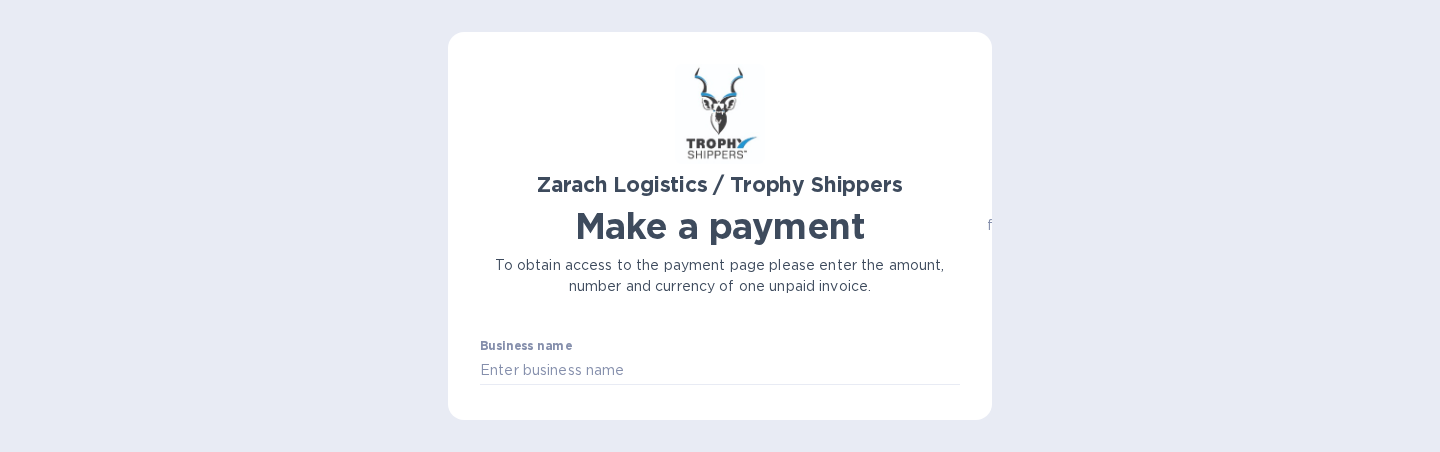 scroll, scrollTop: 101, scrollLeft: 0, axis: vertical 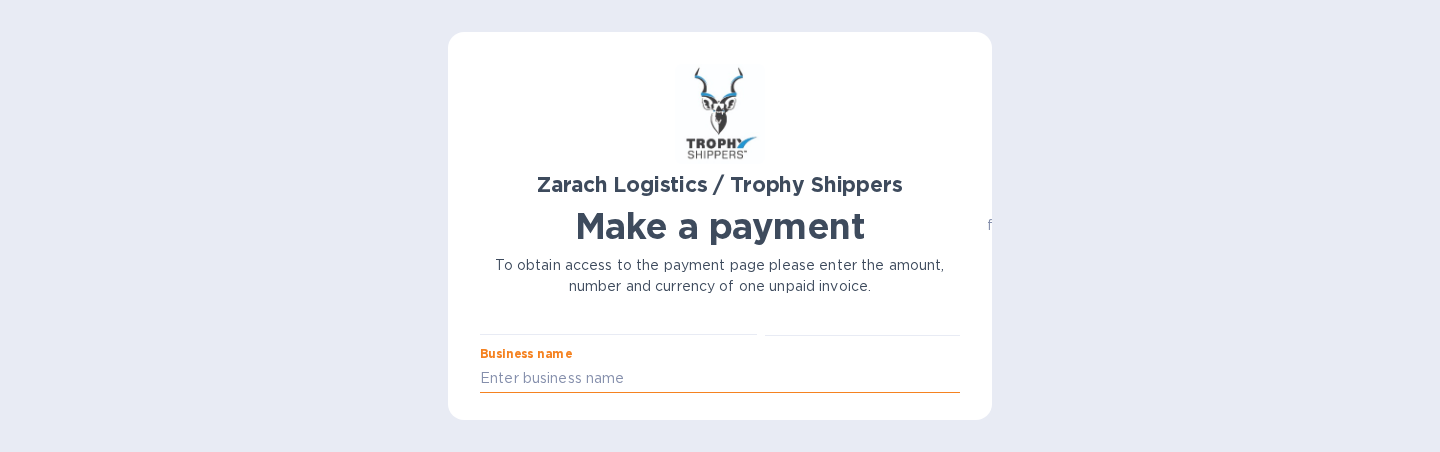 click at bounding box center (720, 378) 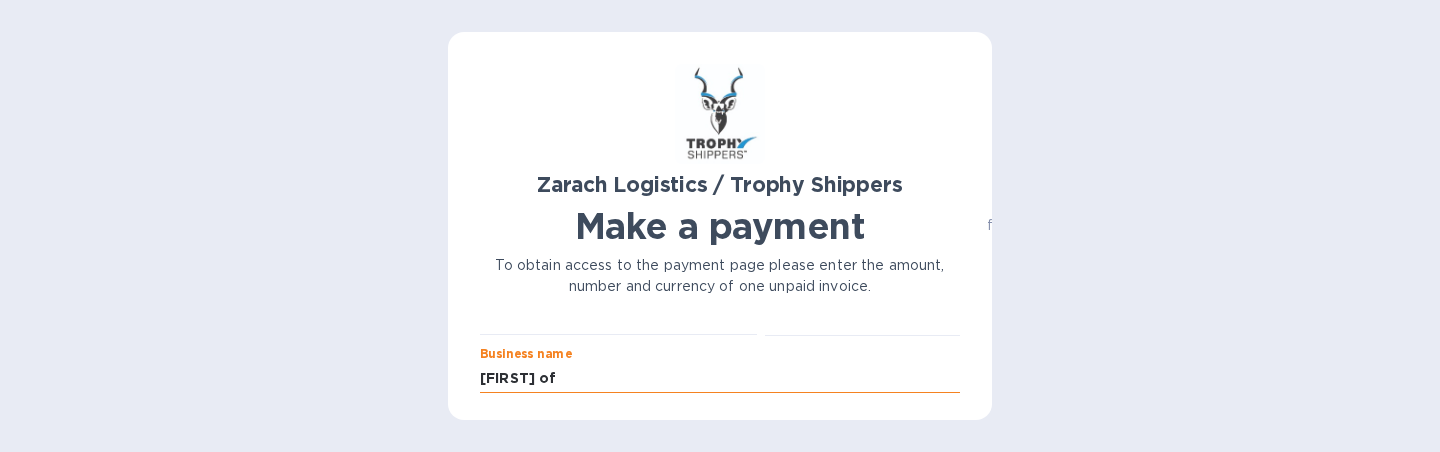 click on "Go to payment page" at bounding box center [720, 441] 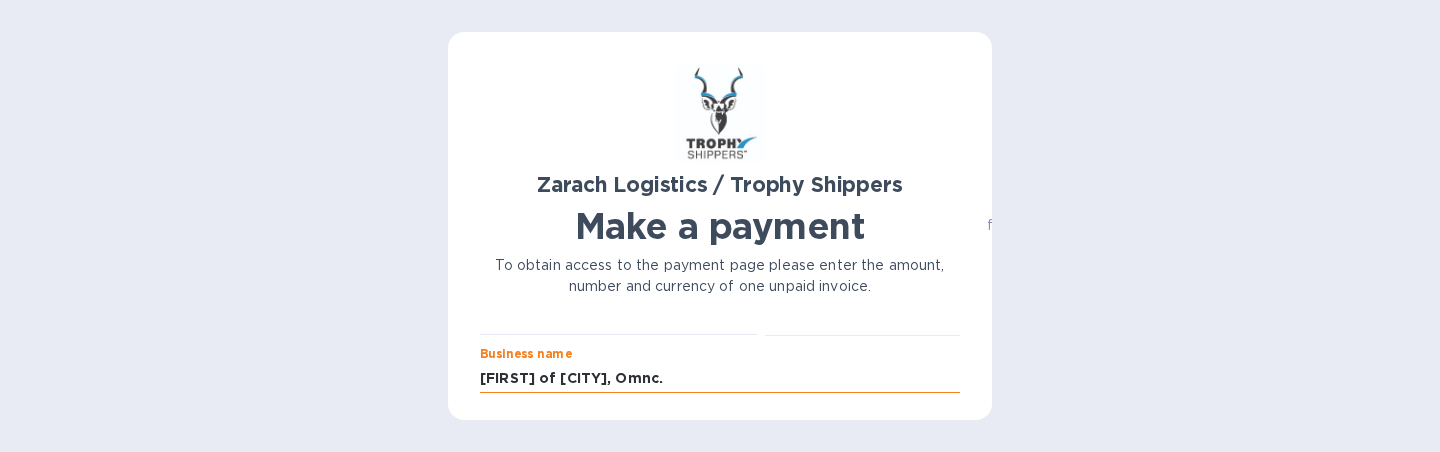 type on "[FIRST] of [CITY], Omnc." 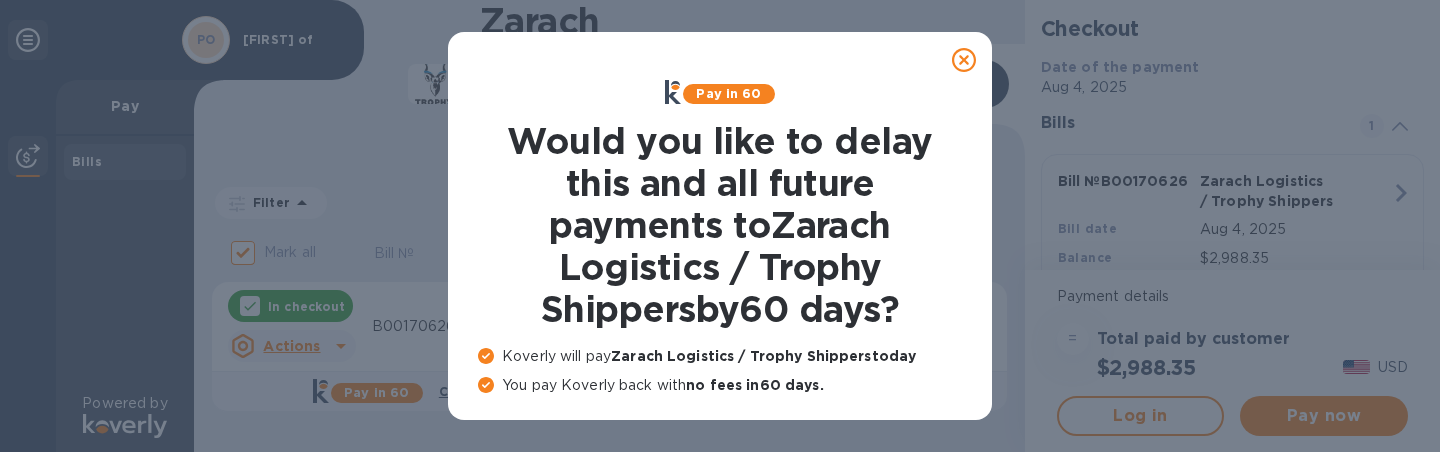 click 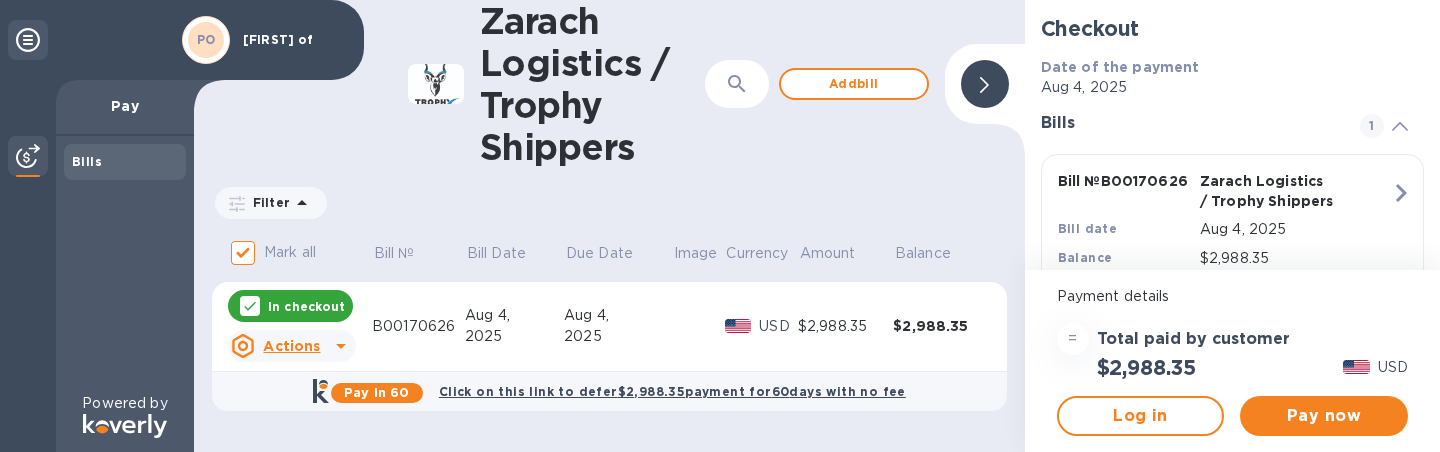 scroll, scrollTop: 42, scrollLeft: 0, axis: vertical 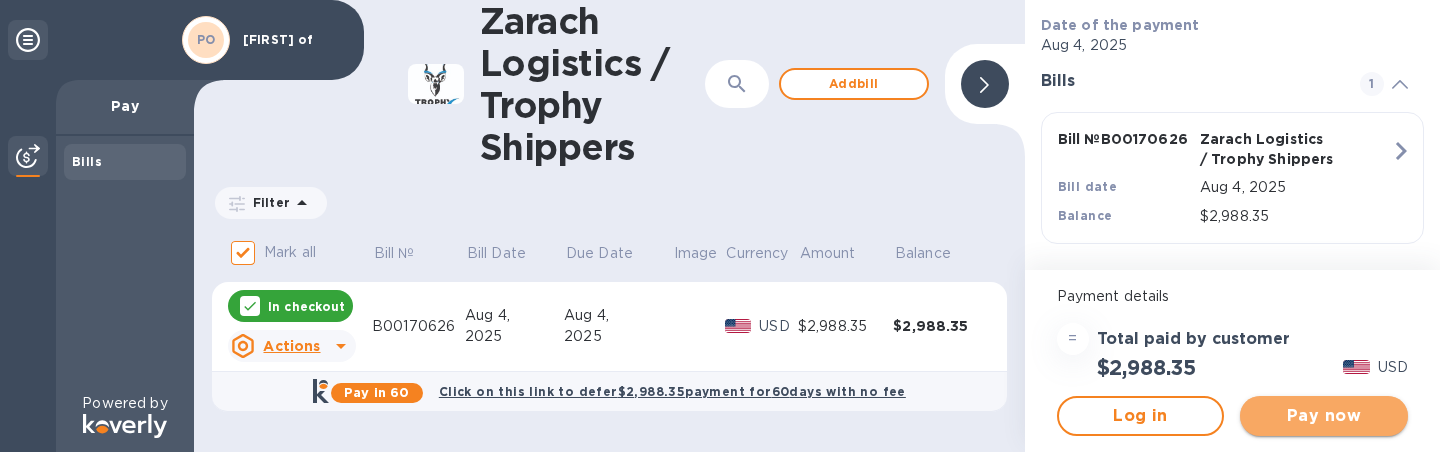 click on "Pay now" at bounding box center (1324, 416) 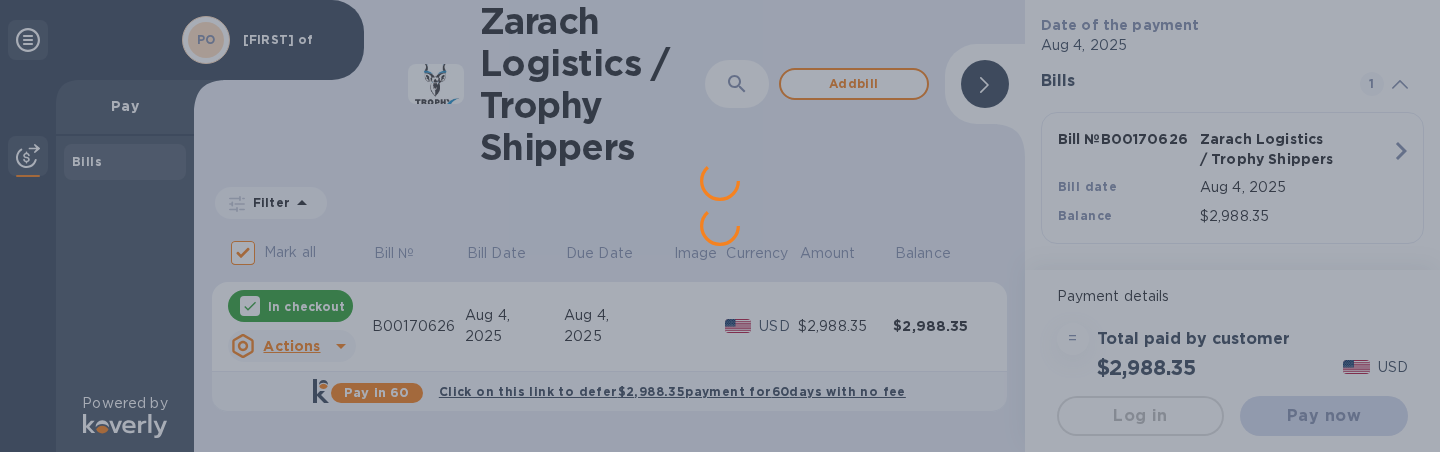 scroll, scrollTop: 0, scrollLeft: 0, axis: both 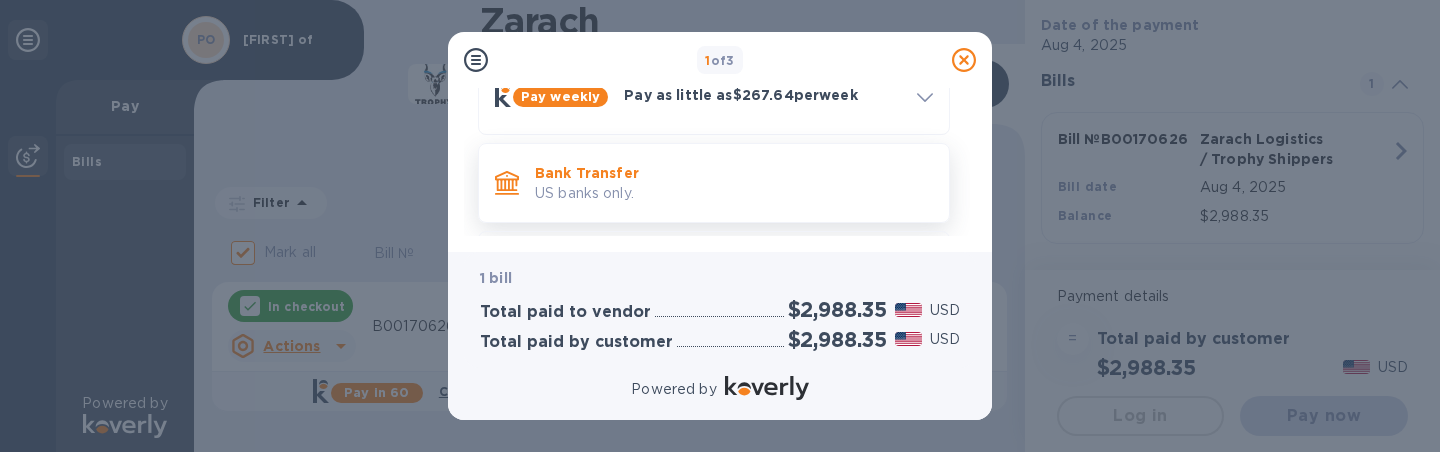 click on "US banks only." at bounding box center (734, 193) 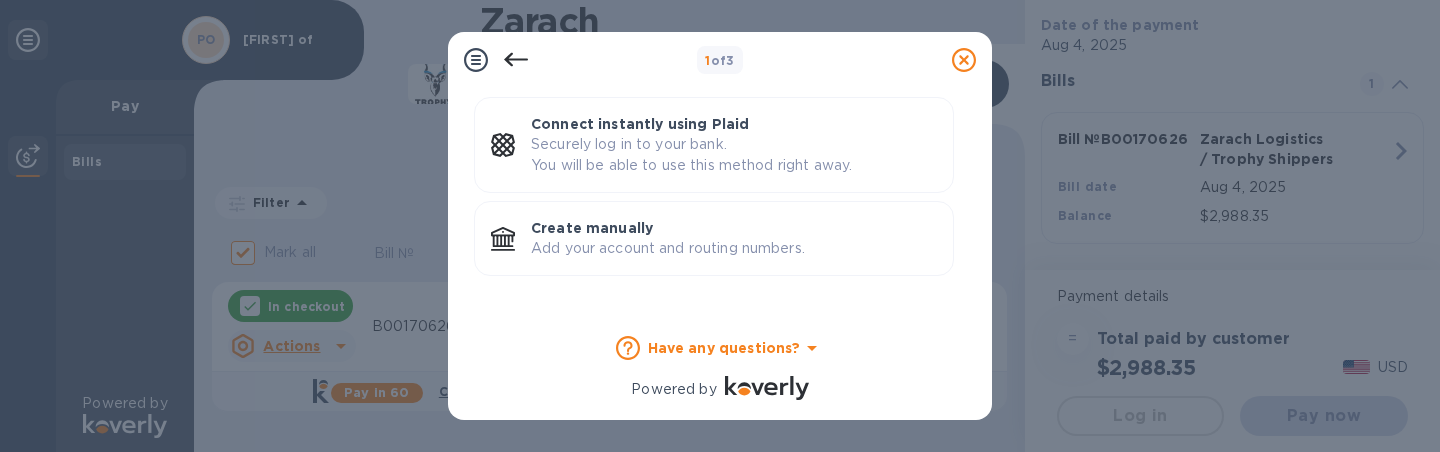 scroll, scrollTop: 115, scrollLeft: 0, axis: vertical 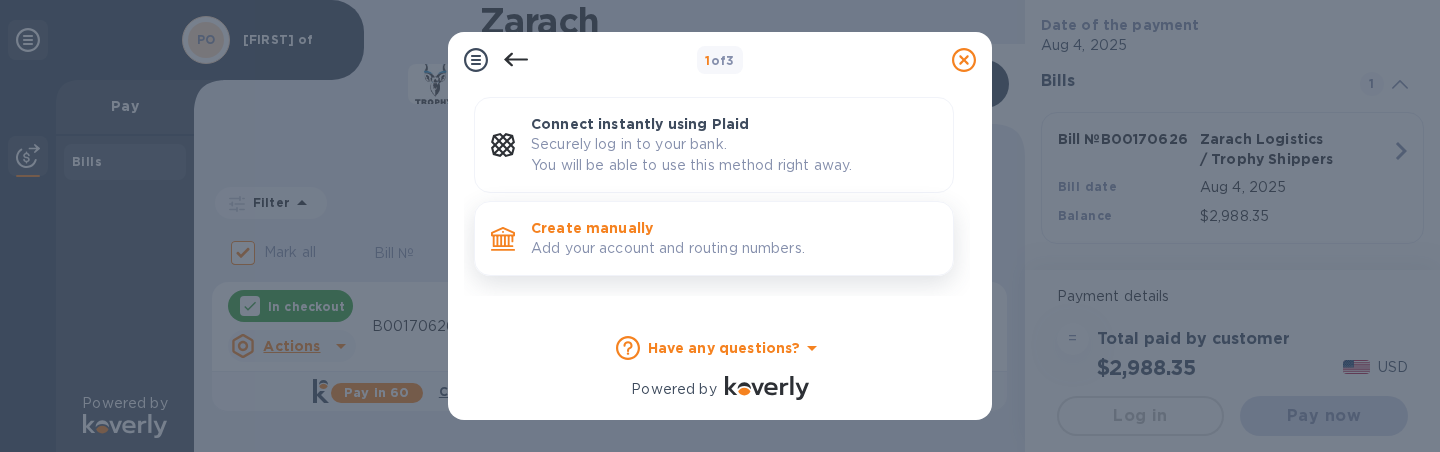 click on "Add your account and routing numbers." at bounding box center (734, 248) 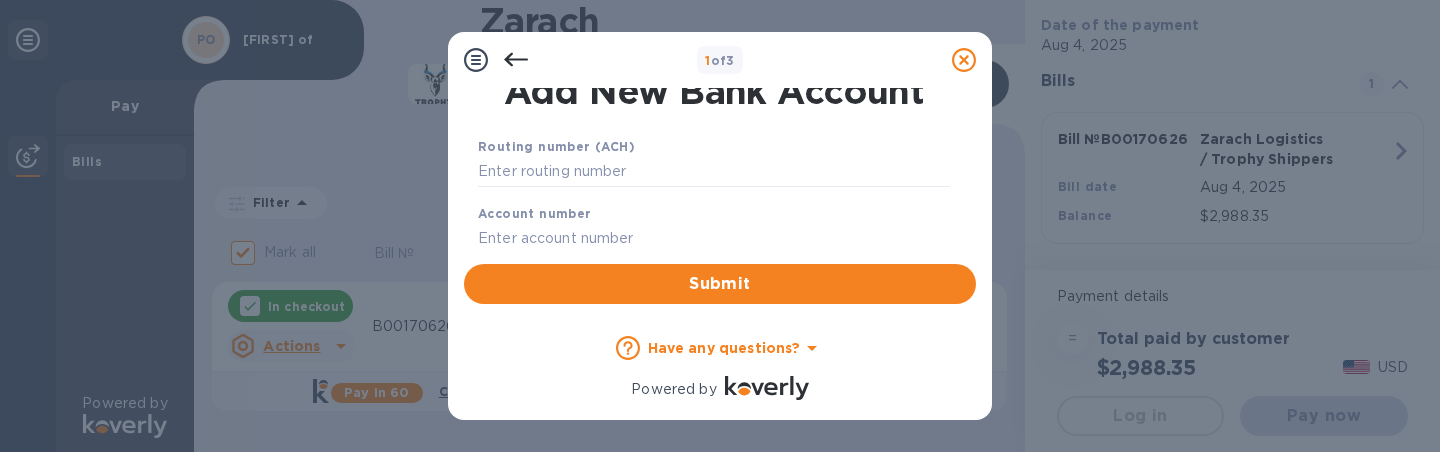 scroll, scrollTop: 0, scrollLeft: 0, axis: both 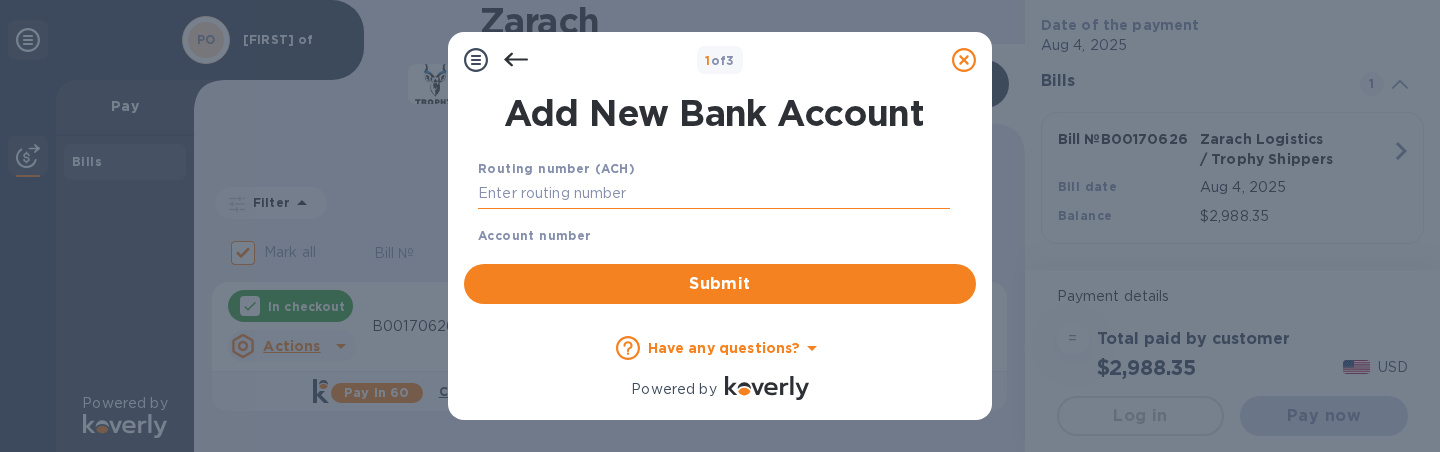 click at bounding box center [714, 194] 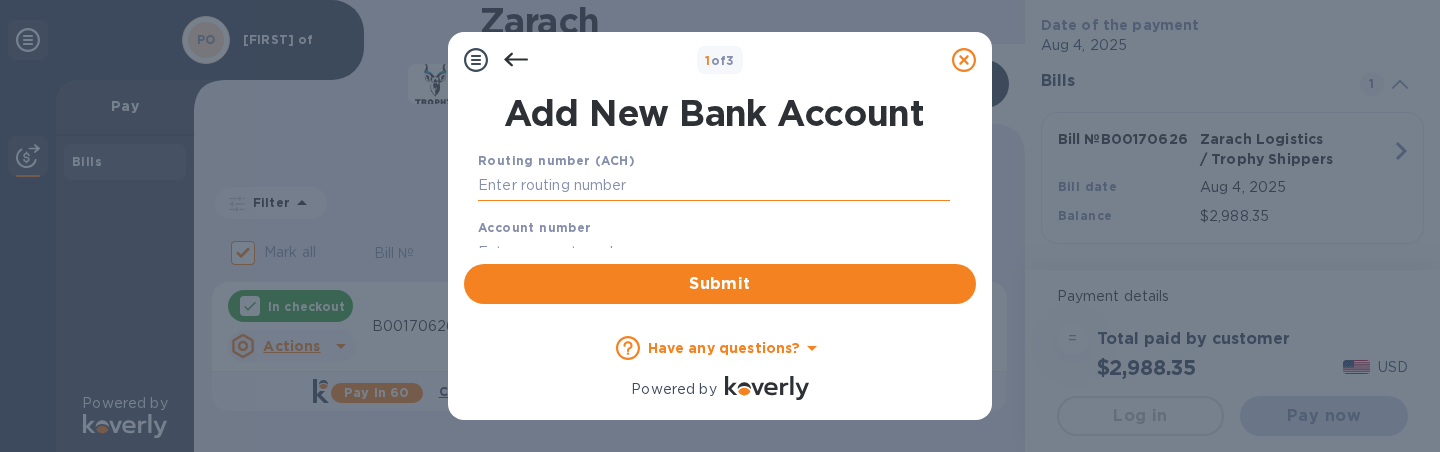 scroll, scrollTop: 0, scrollLeft: 0, axis: both 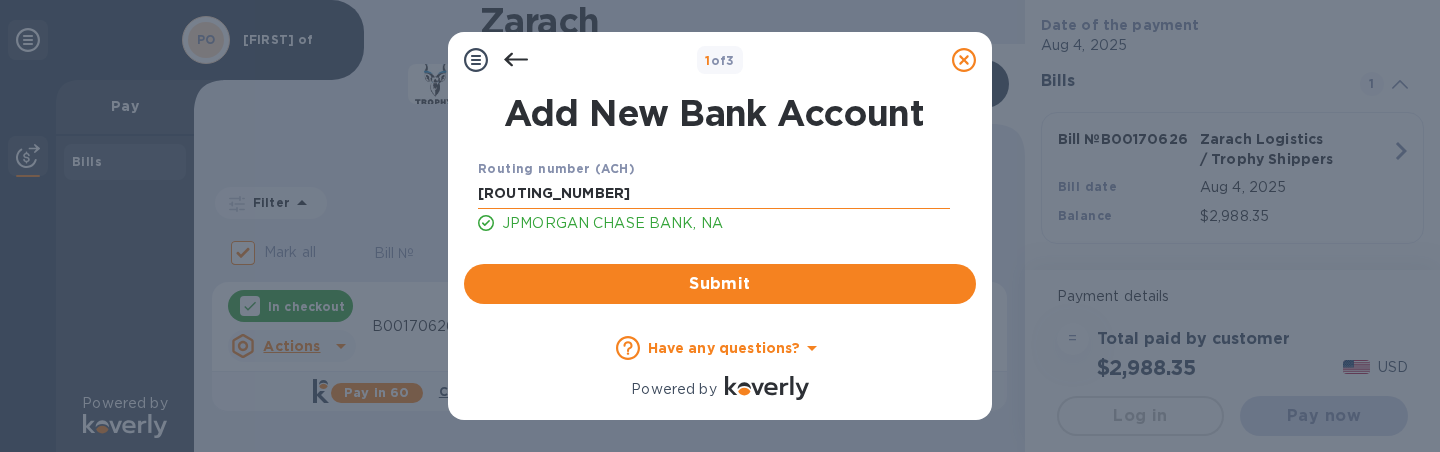 click on "[ROUTING_NUMBER]" at bounding box center (714, 194) 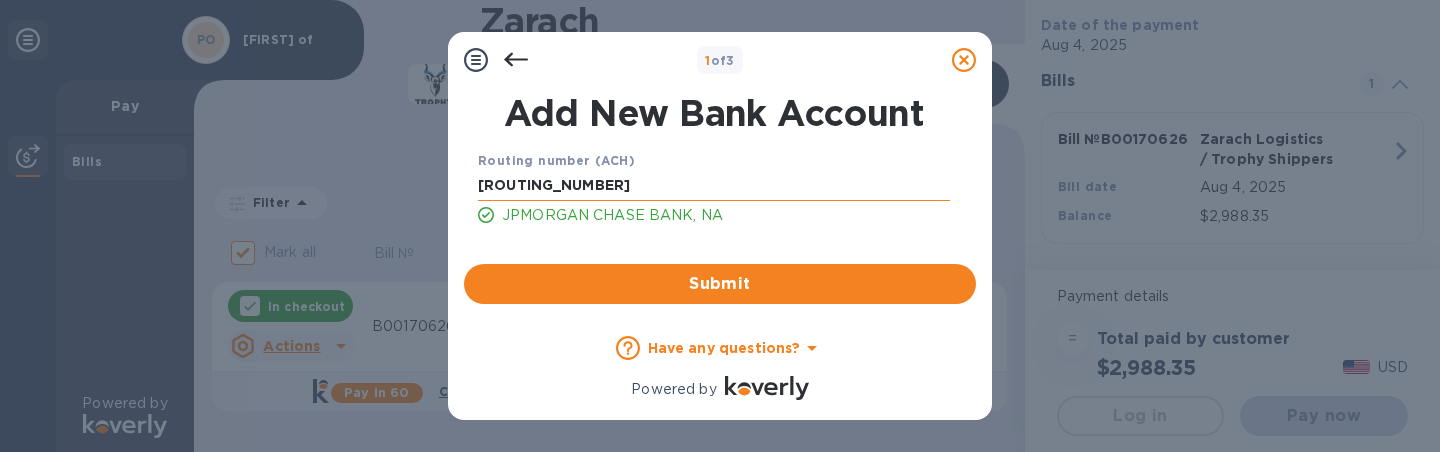 scroll, scrollTop: 55, scrollLeft: 0, axis: vertical 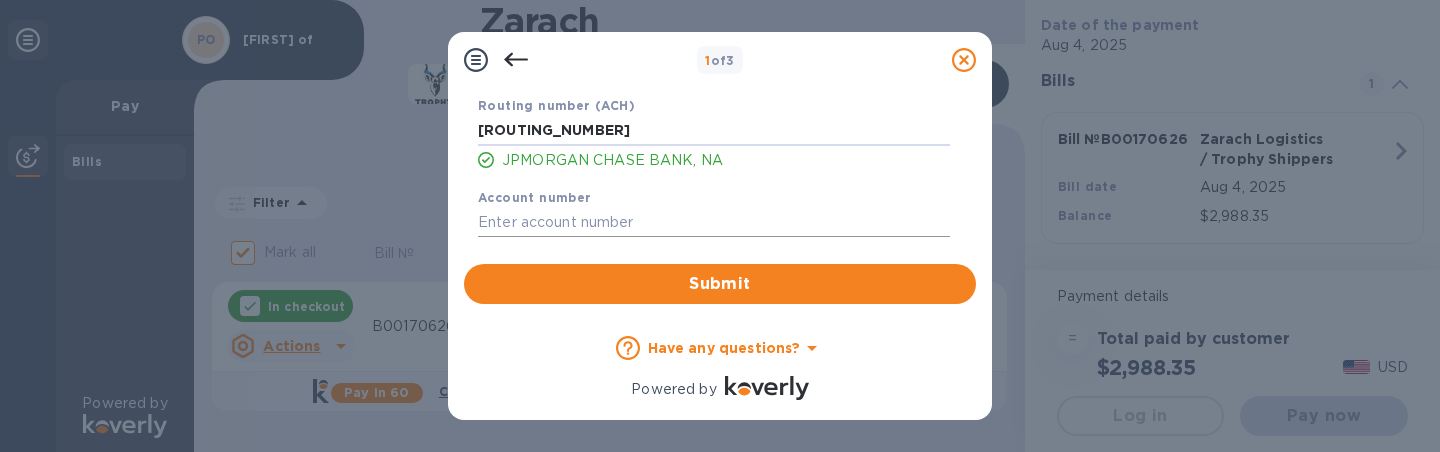 type on "[ROUTING_NUMBER]" 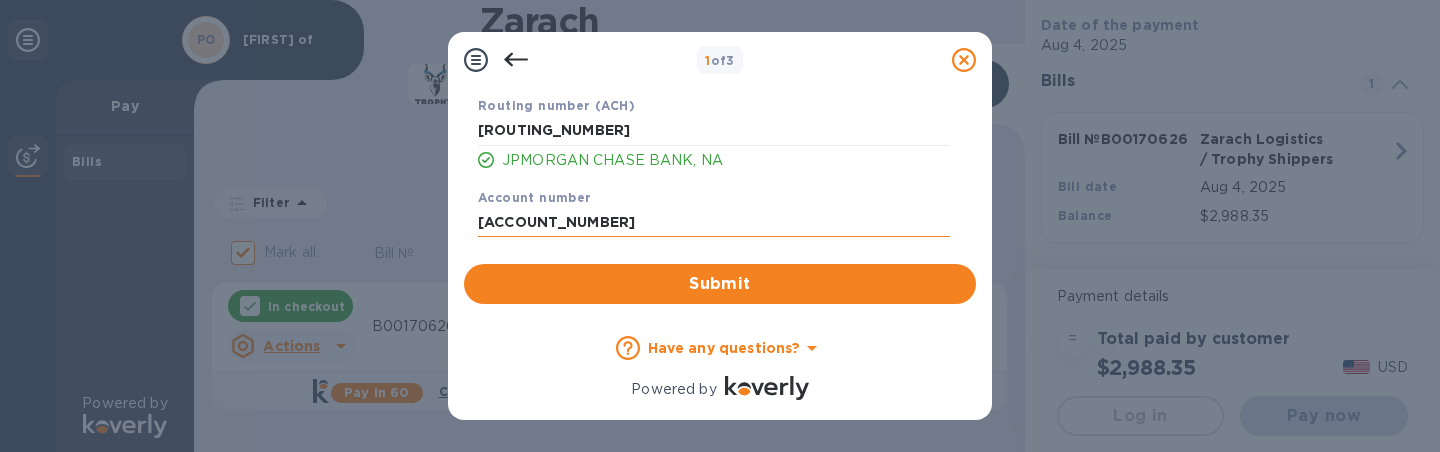 click on "[ACCOUNT_NUMBER]" at bounding box center (714, 222) 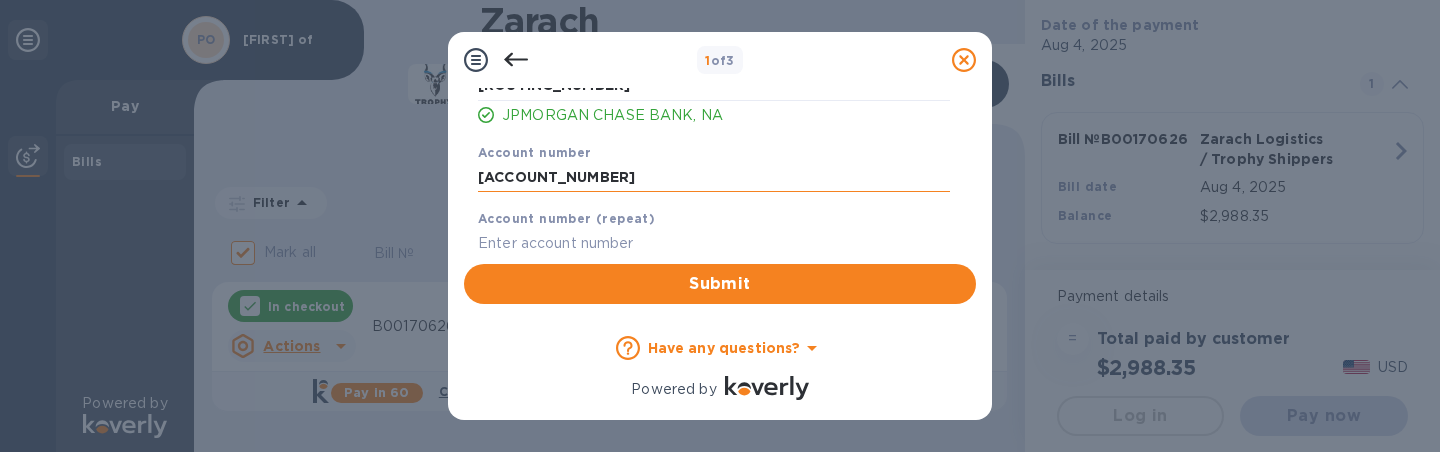 scroll, scrollTop: 108, scrollLeft: 0, axis: vertical 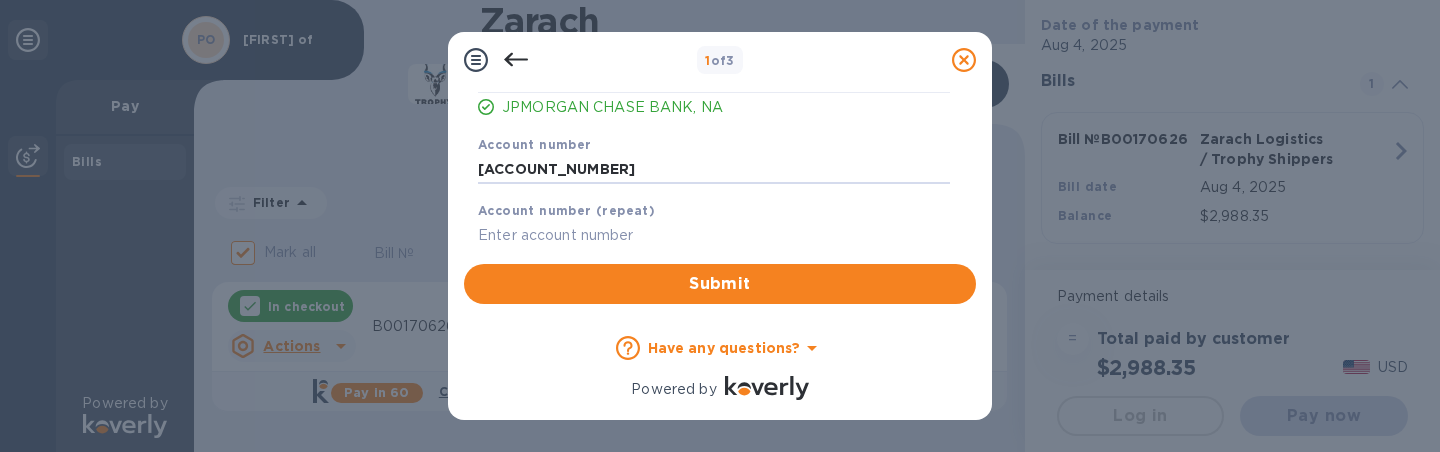 type on "[ACCOUNT_NUMBER]" 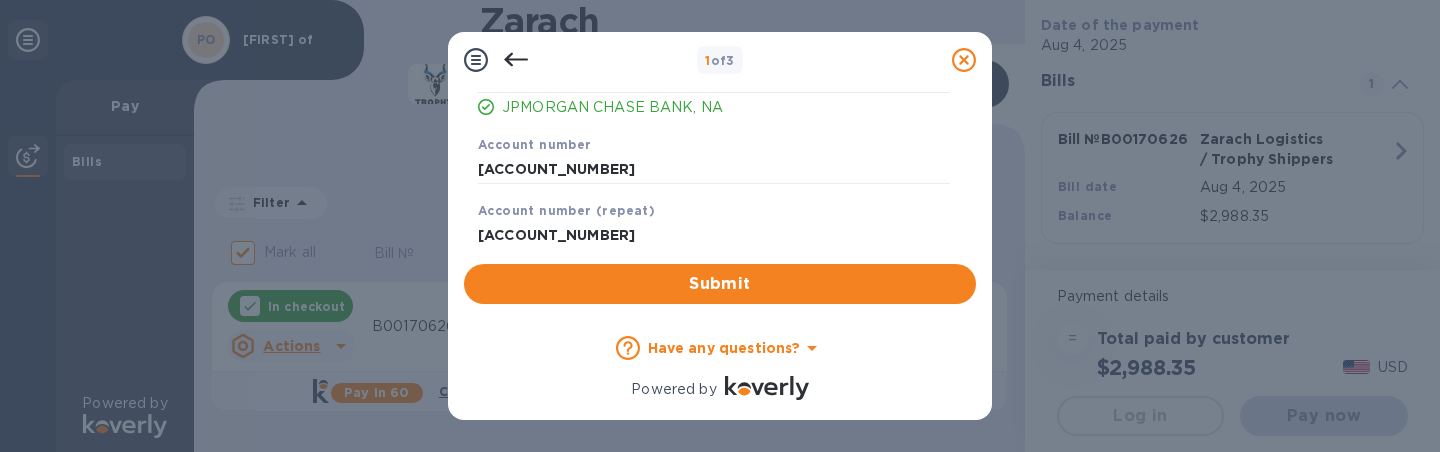type on "[ACCOUNT_NUMBER]" 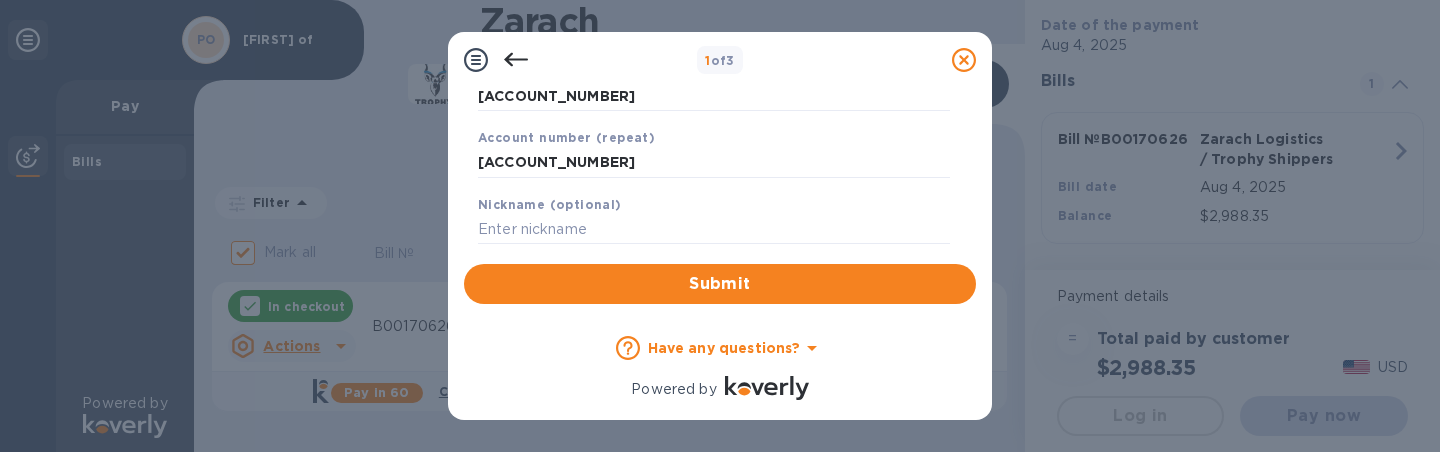 scroll, scrollTop: 197, scrollLeft: 0, axis: vertical 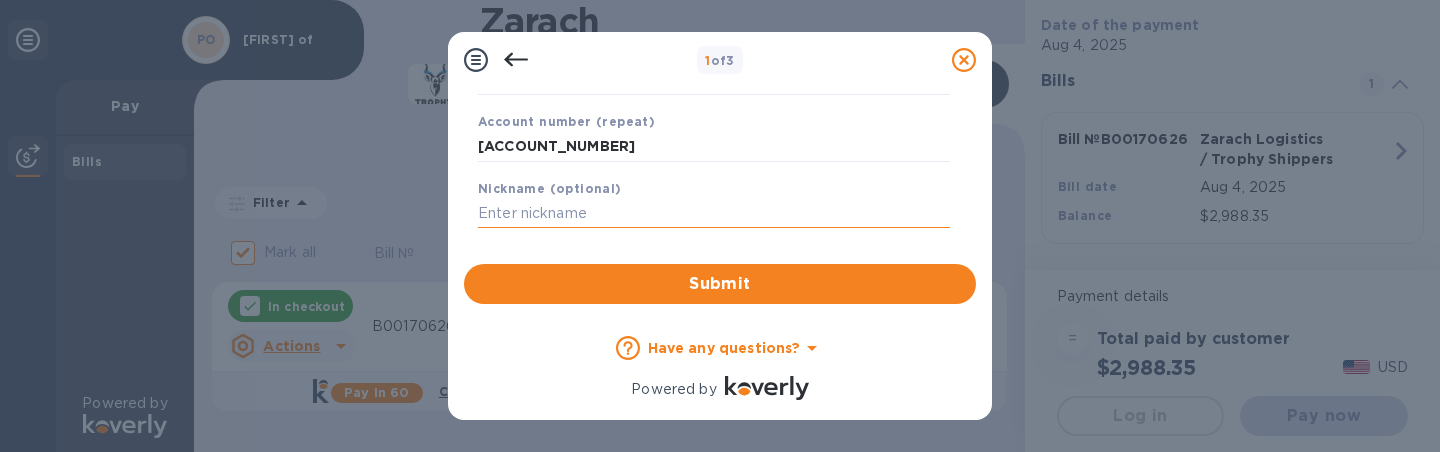 click at bounding box center (714, 214) 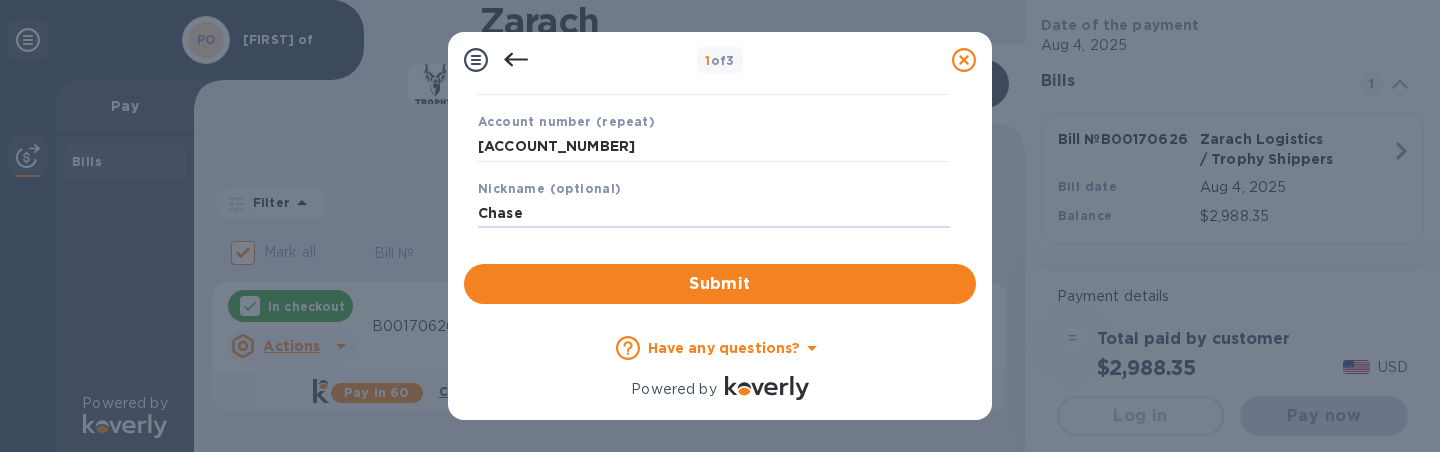 type on "Chase" 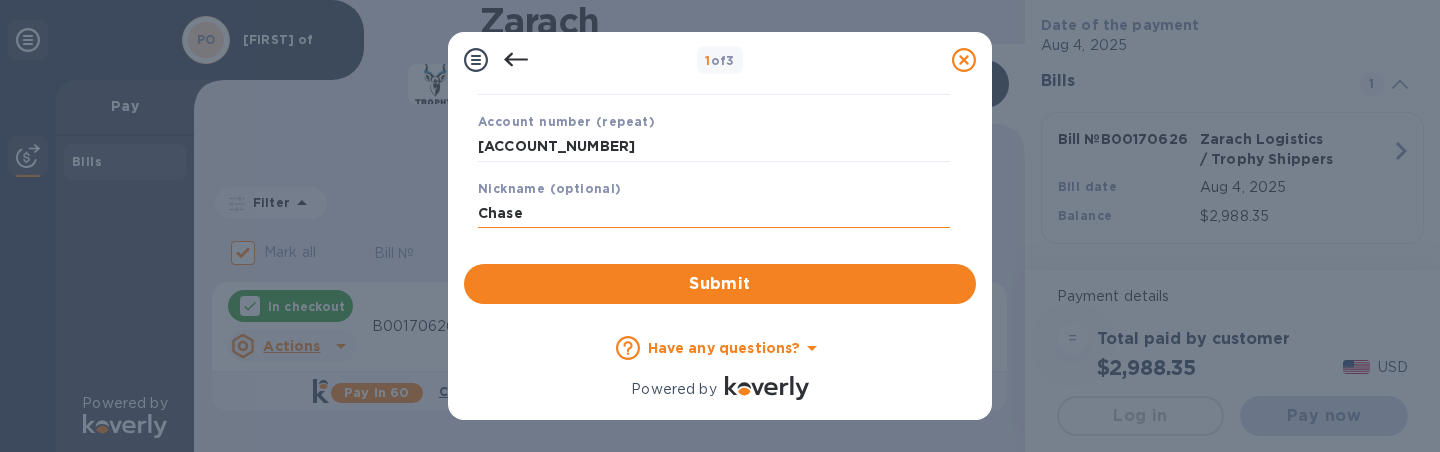 click on "Chase" at bounding box center [714, 214] 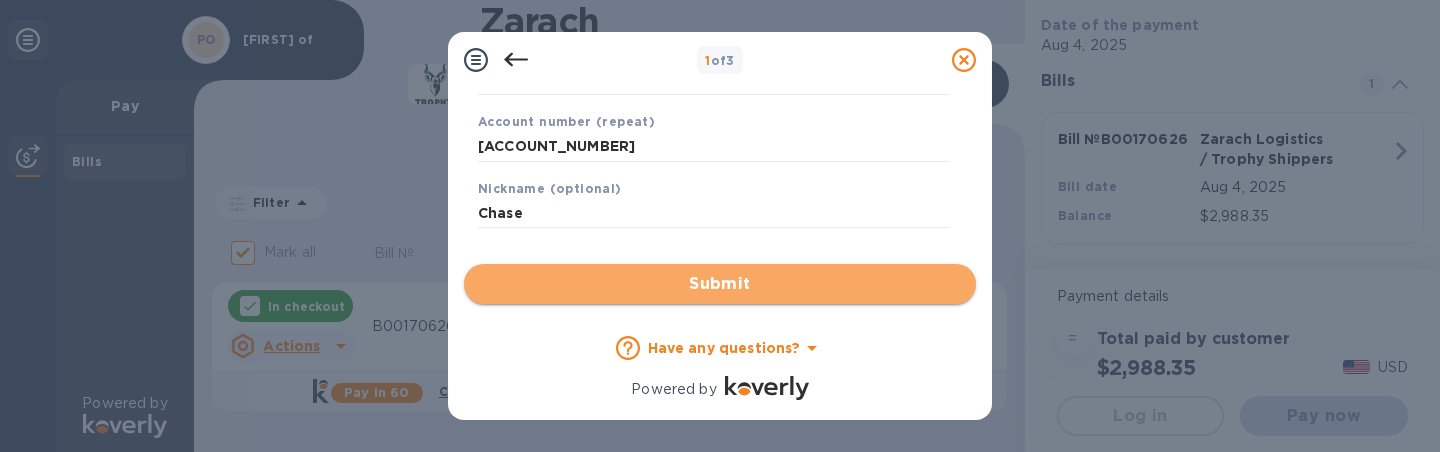 click on "Submit" at bounding box center (720, 284) 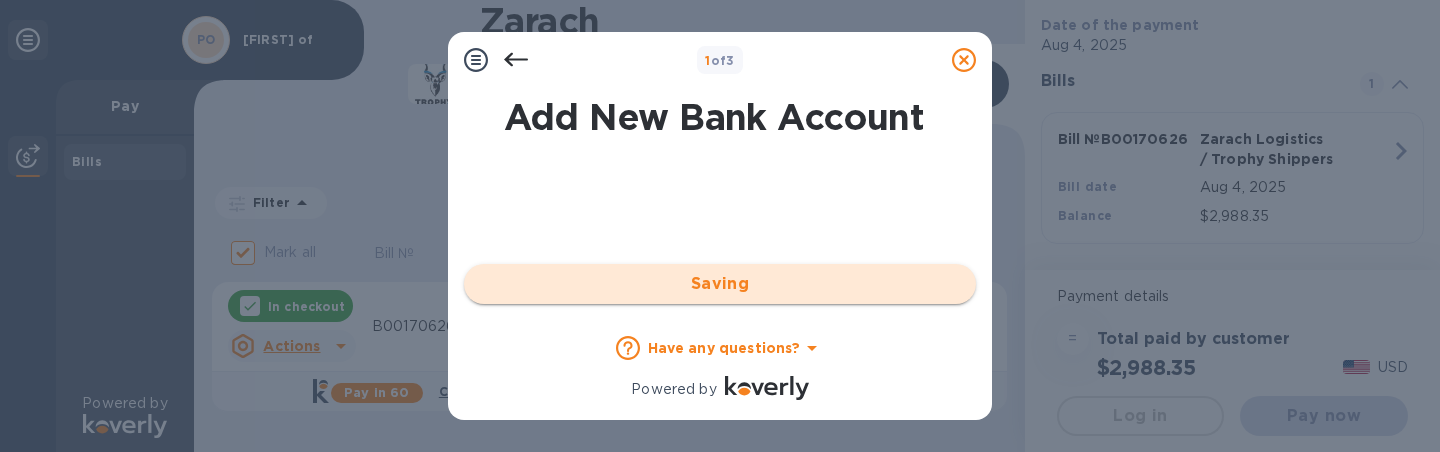 scroll, scrollTop: 0, scrollLeft: 0, axis: both 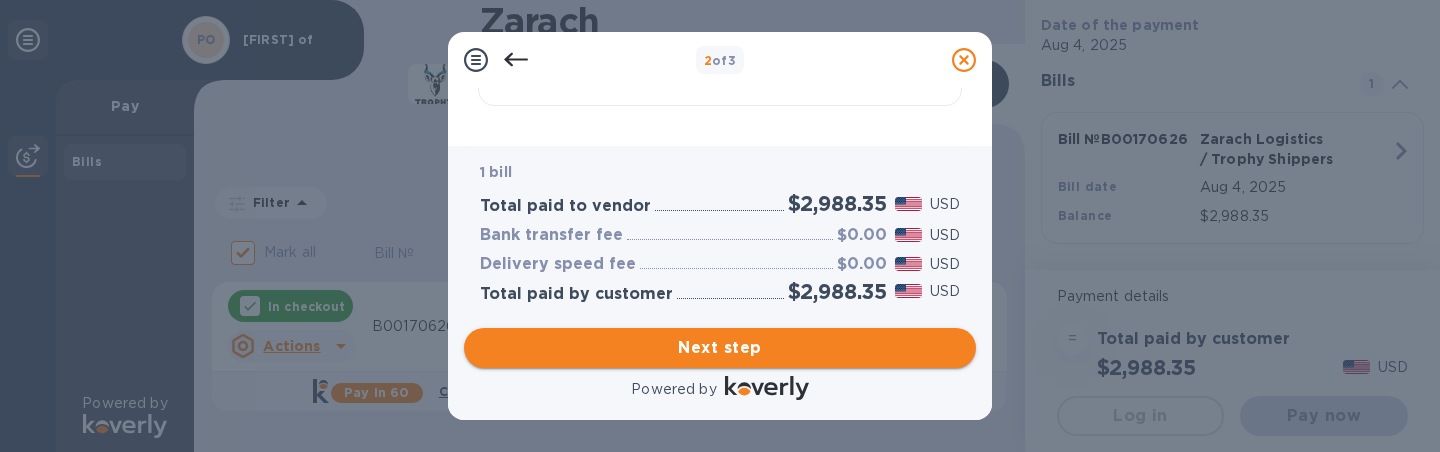 click on "Next step" at bounding box center [720, 348] 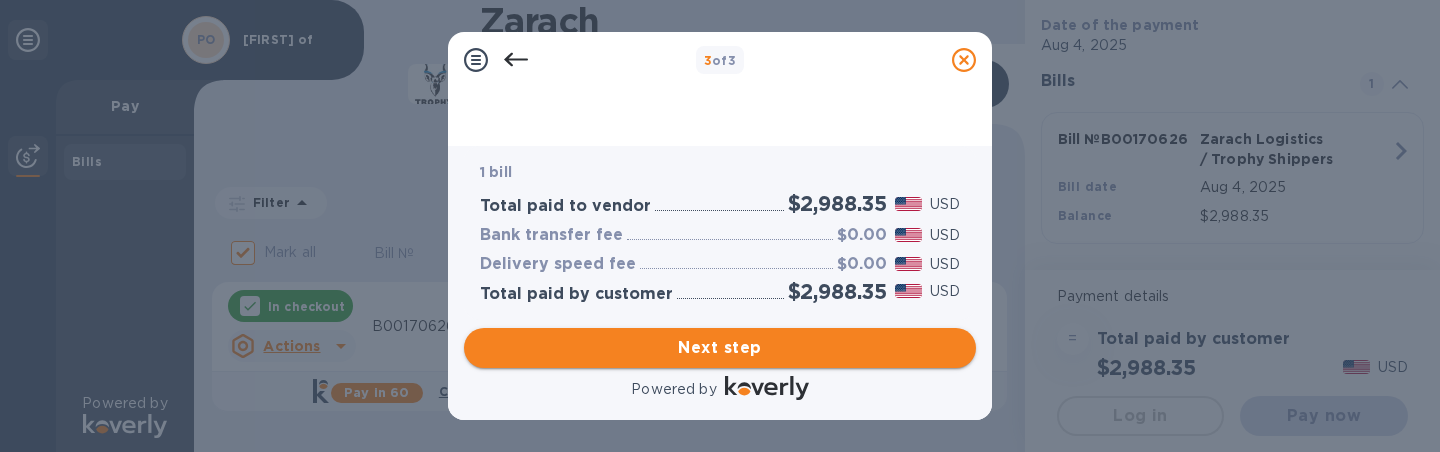 type on "United States" 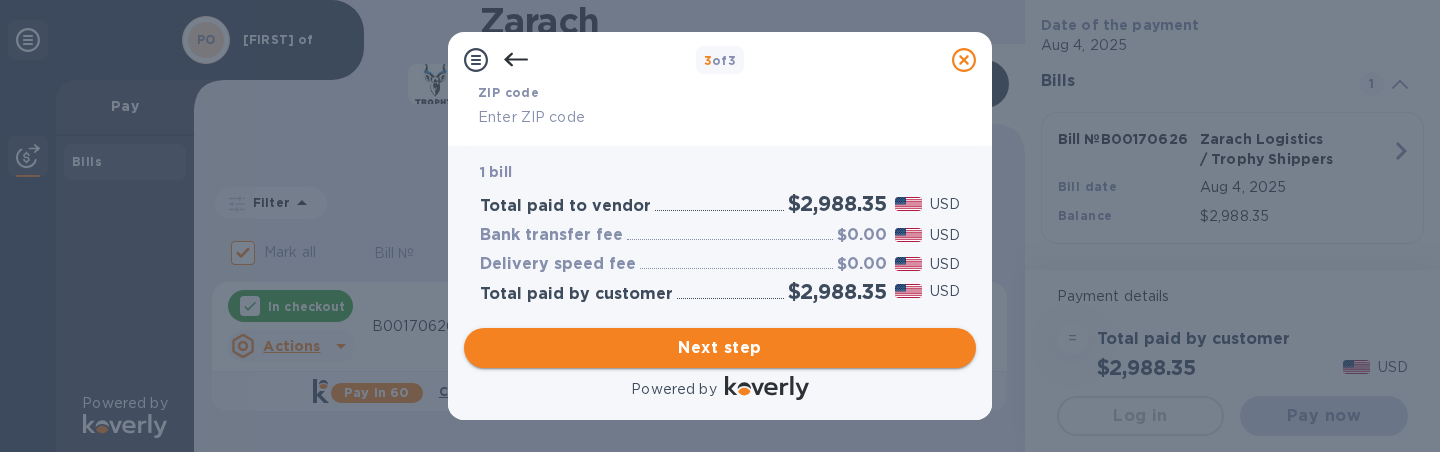 scroll, scrollTop: 606, scrollLeft: 0, axis: vertical 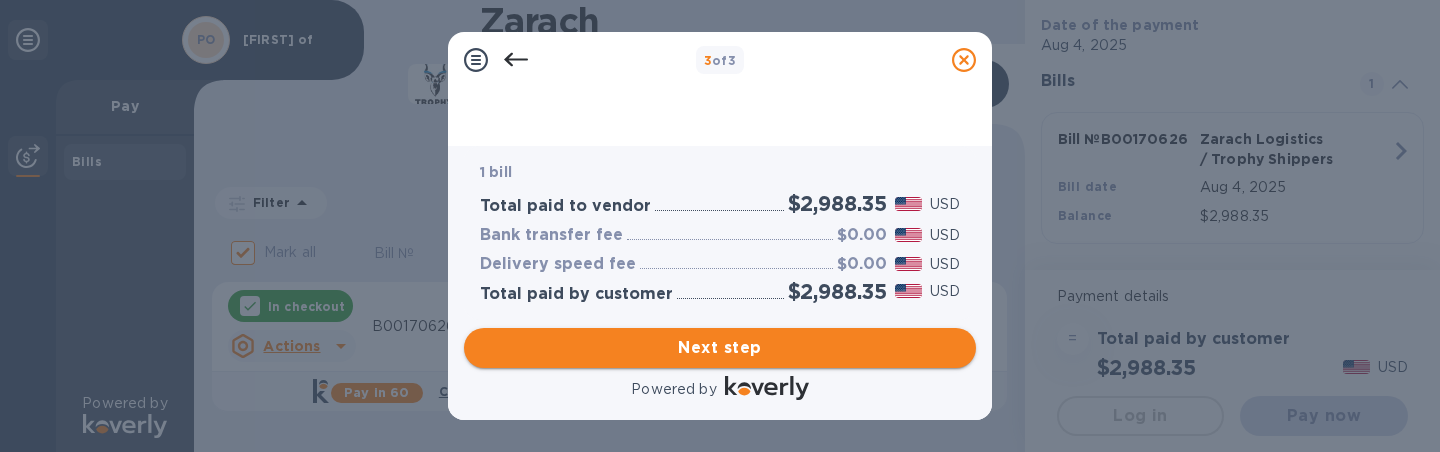 click on "Next step" at bounding box center [720, 348] 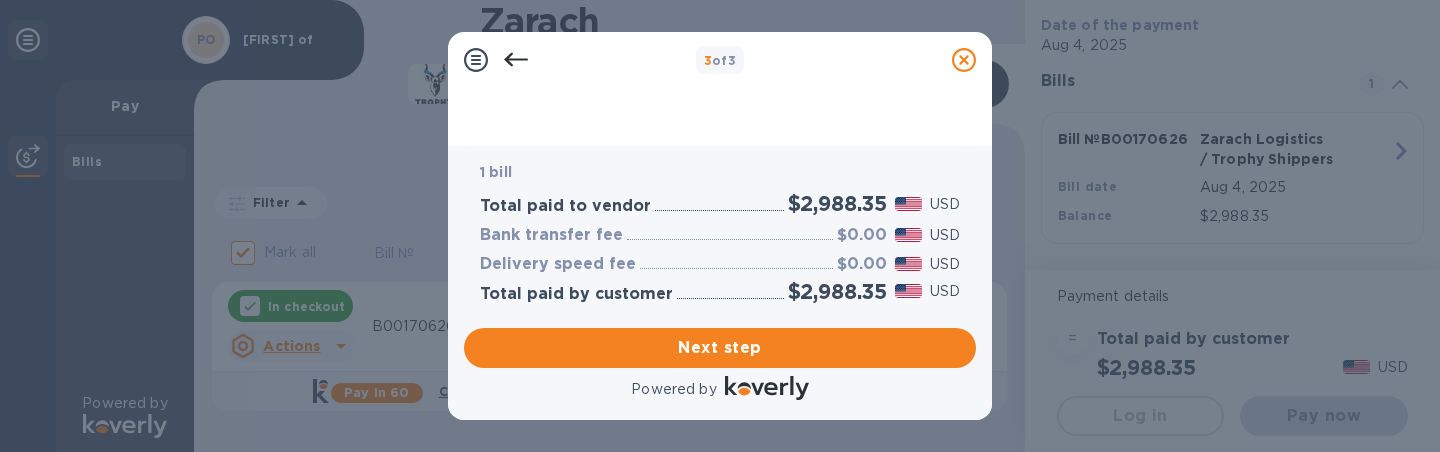 scroll, scrollTop: 595, scrollLeft: 0, axis: vertical 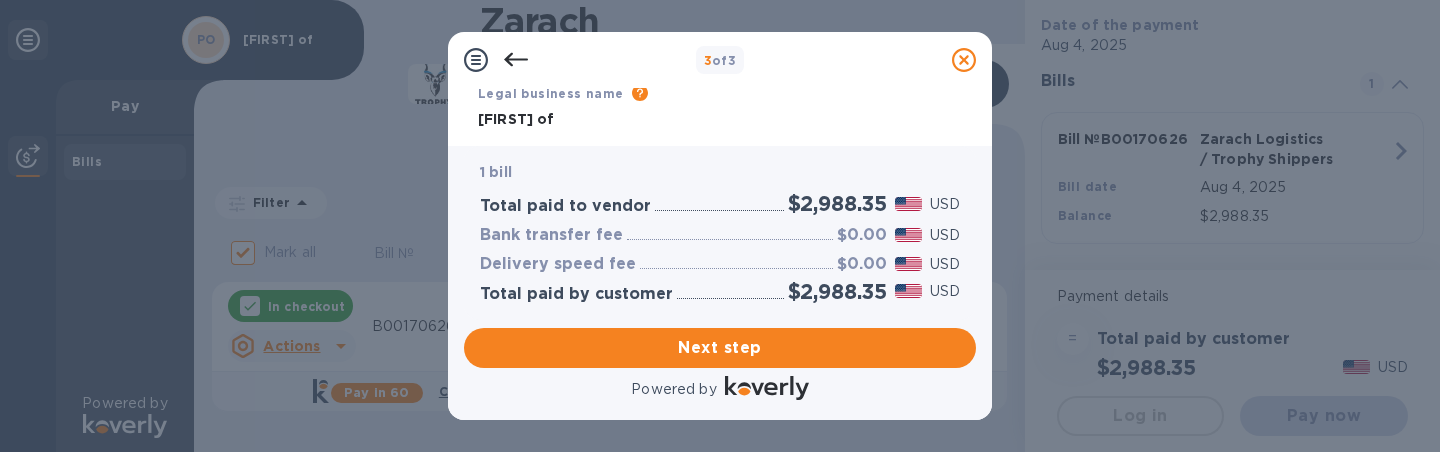 click on "[FIRST] of" at bounding box center (714, 120) 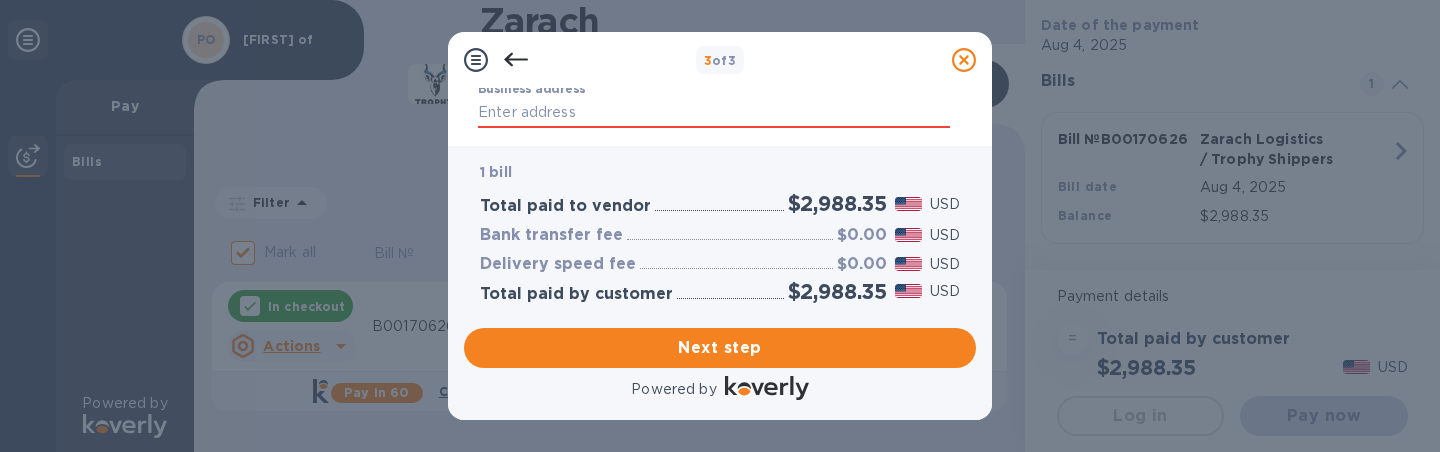 scroll, scrollTop: 215, scrollLeft: 0, axis: vertical 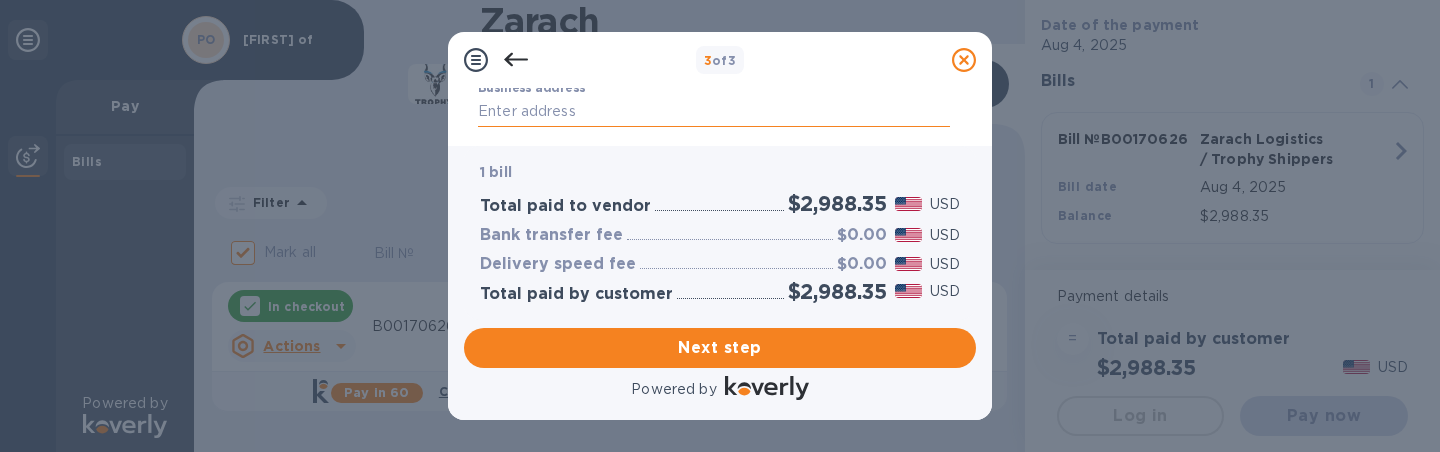 type on "[FIRST] of [CITY], Inc." 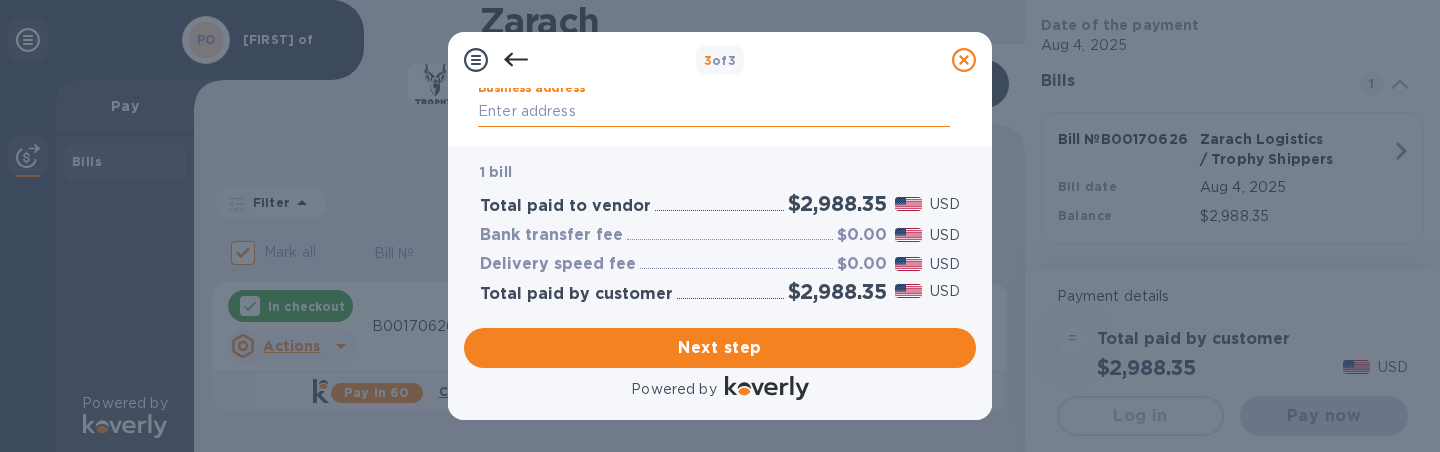 click on "Business address" at bounding box center [714, 112] 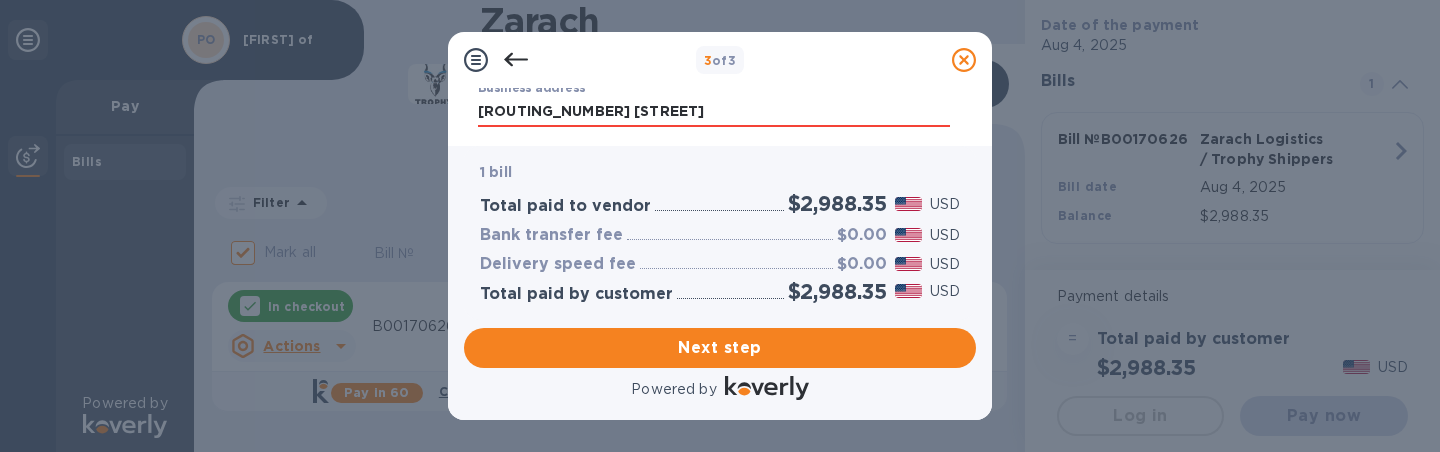 type on "[ROUTING_NUMBER] [STREET]" 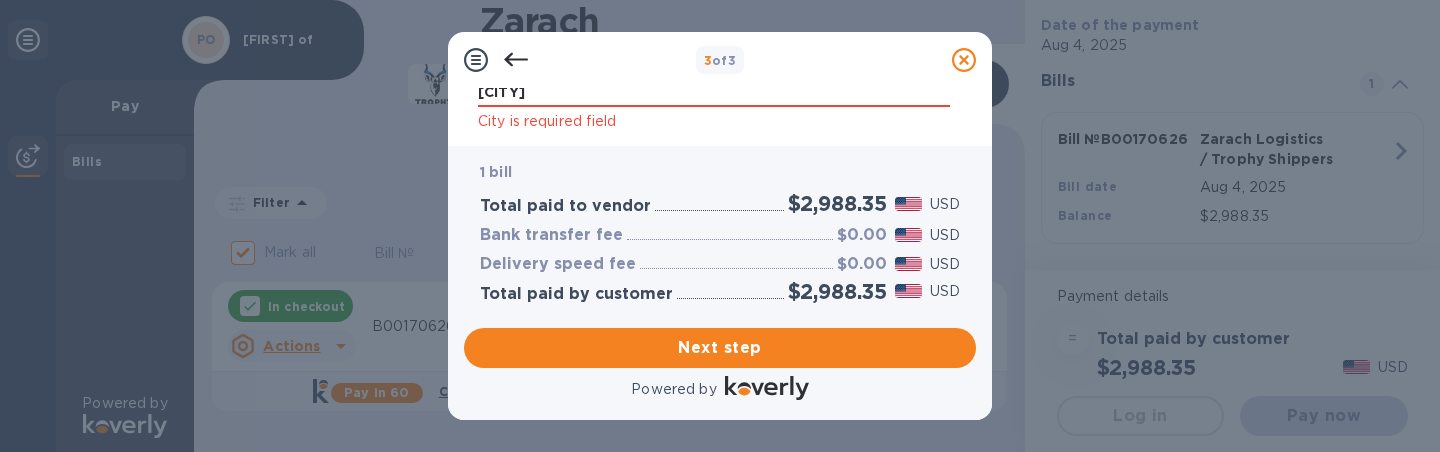 scroll, scrollTop: 393, scrollLeft: 0, axis: vertical 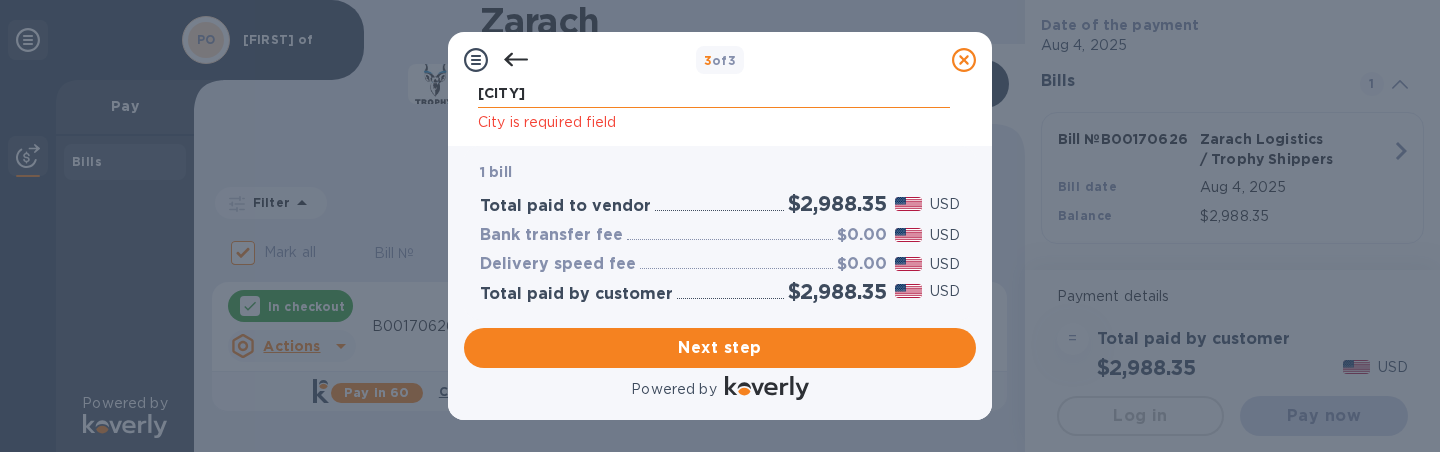 click on "[CITY]" at bounding box center [714, 93] 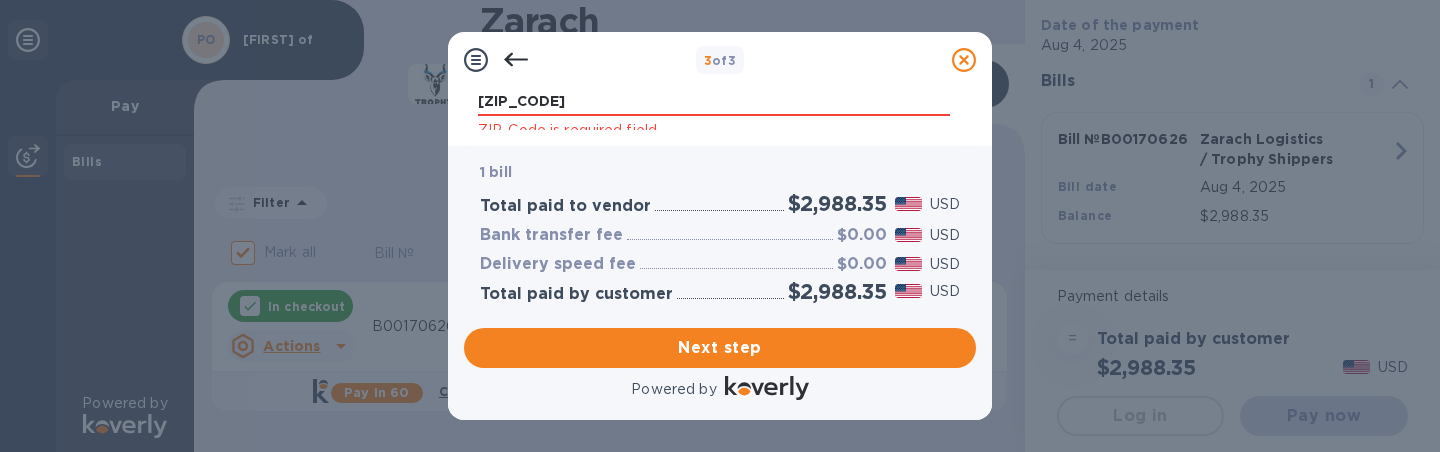 scroll, scrollTop: 543, scrollLeft: 0, axis: vertical 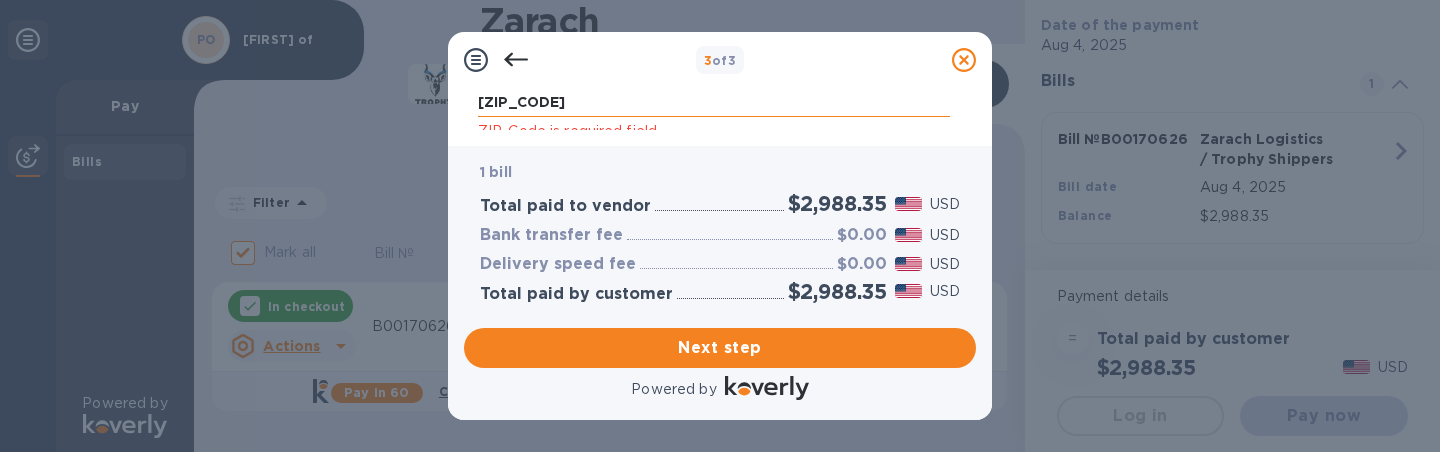 click on "[ZIP_CODE]" at bounding box center (714, 103) 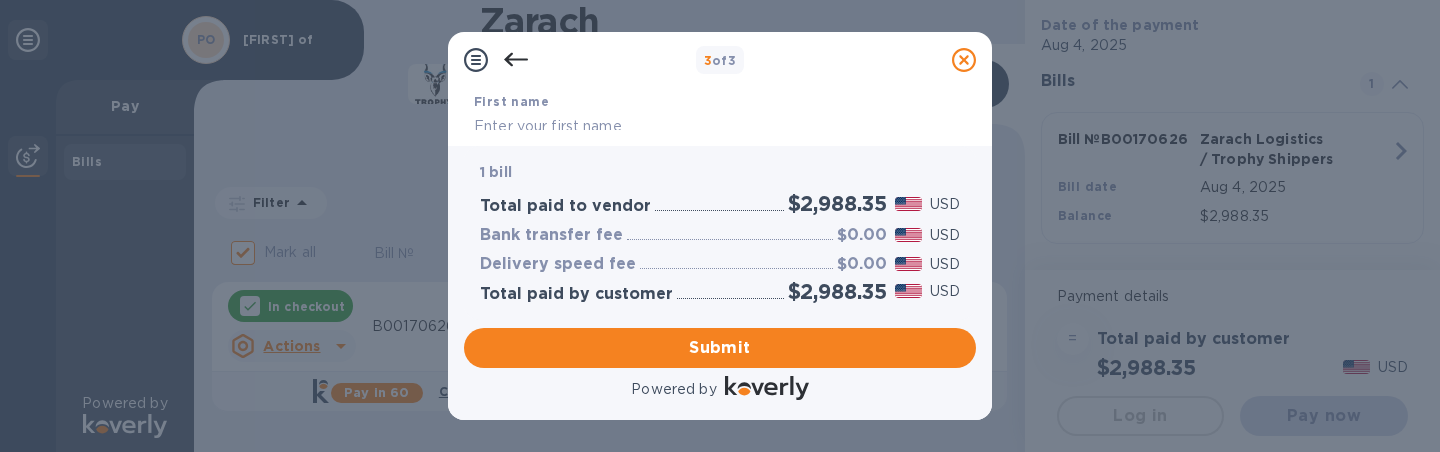 scroll, scrollTop: 140, scrollLeft: 0, axis: vertical 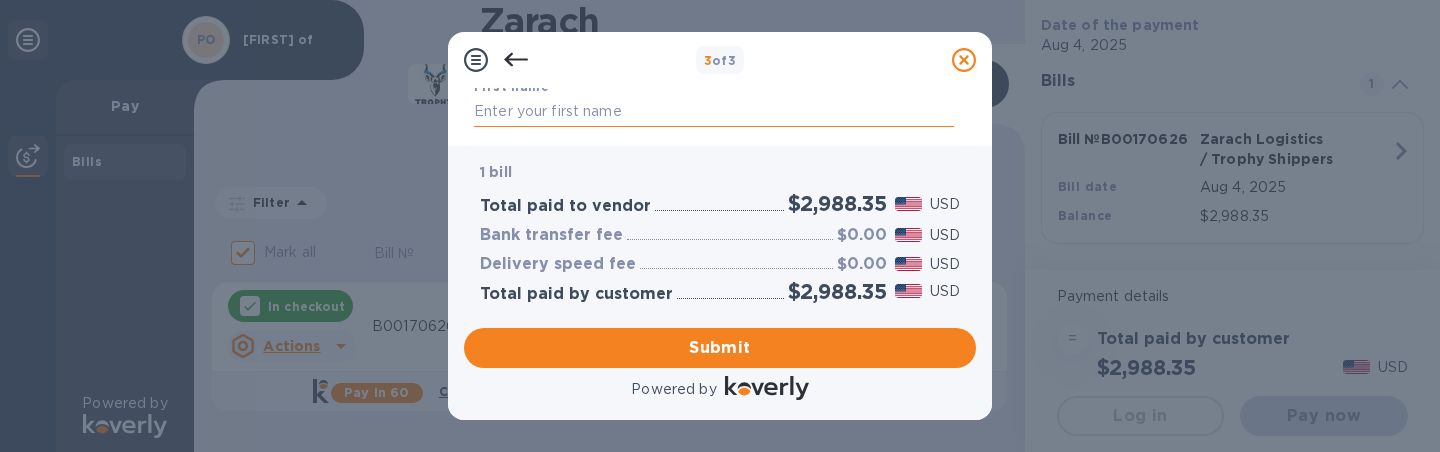 click at bounding box center (714, 112) 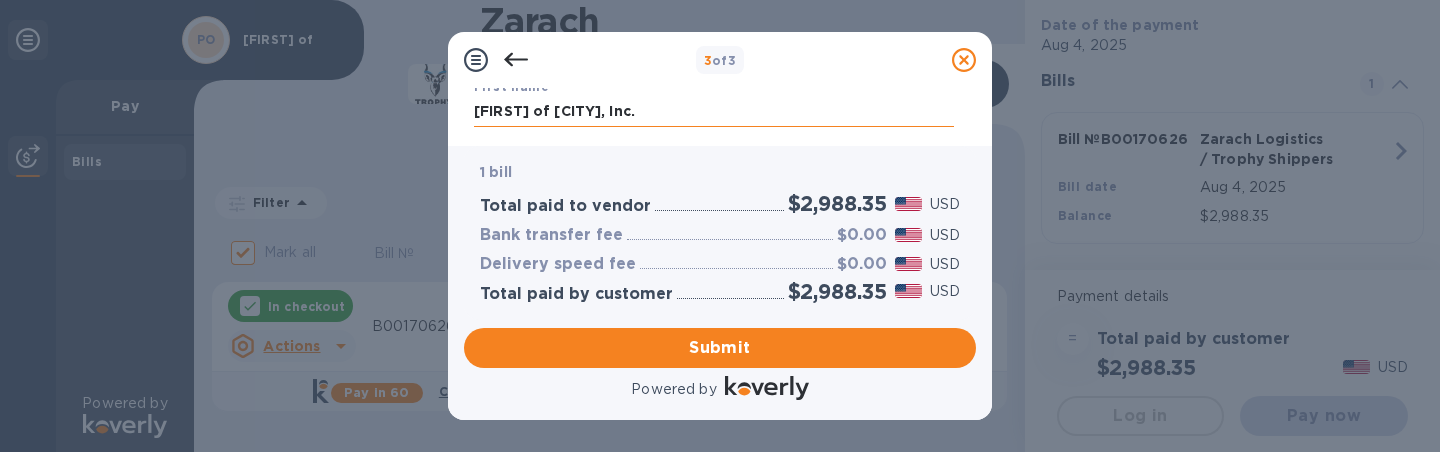 scroll, scrollTop: 106, scrollLeft: 0, axis: vertical 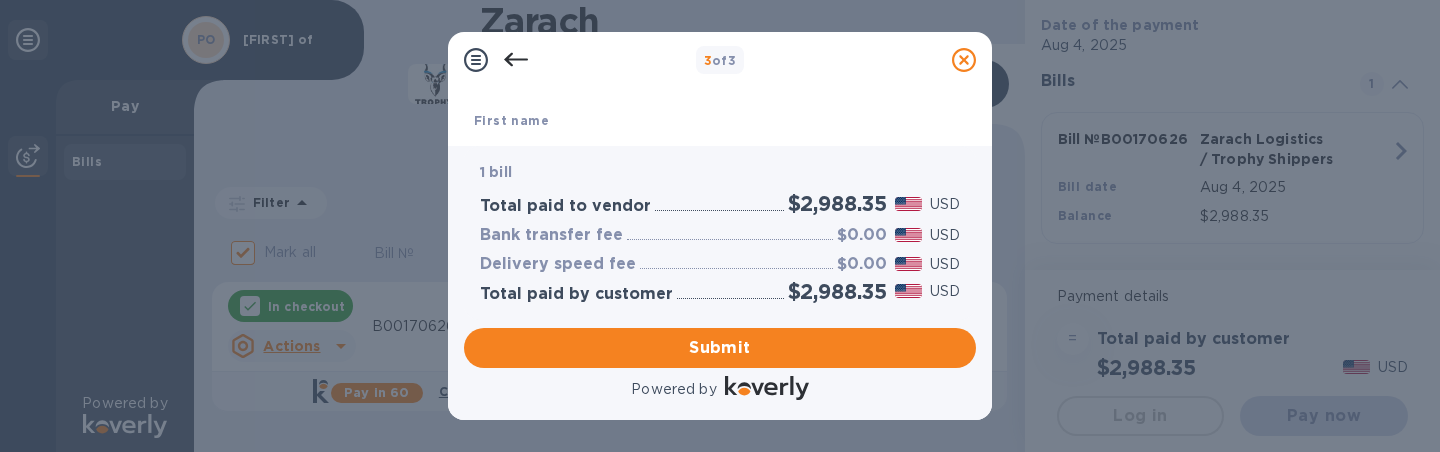 click on "First name [FIRST] of [CITY], Inc." at bounding box center [714, 135] 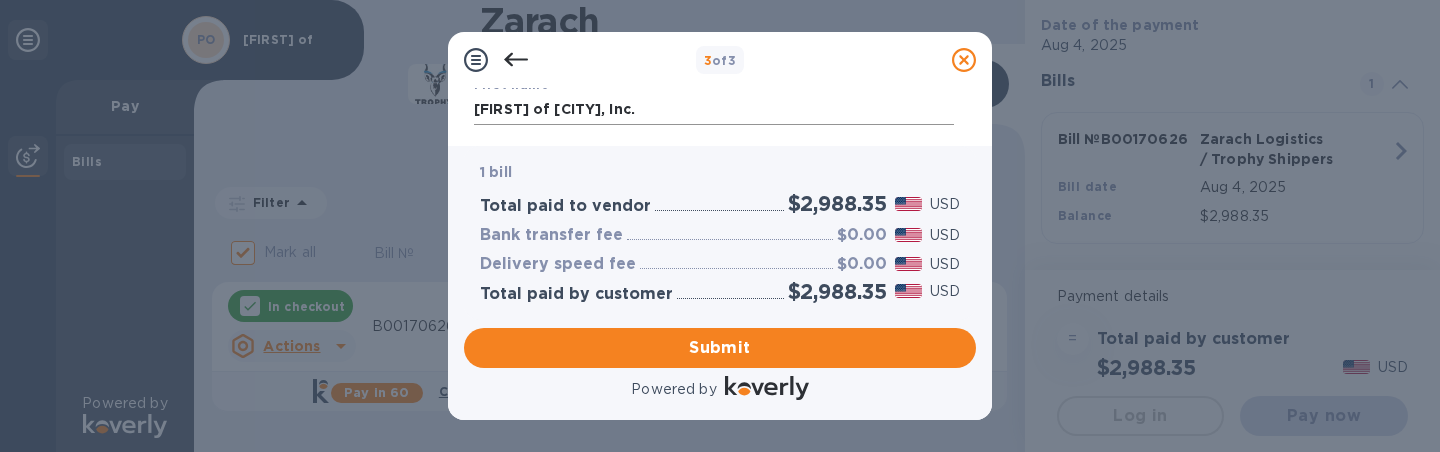 scroll, scrollTop: 143, scrollLeft: 0, axis: vertical 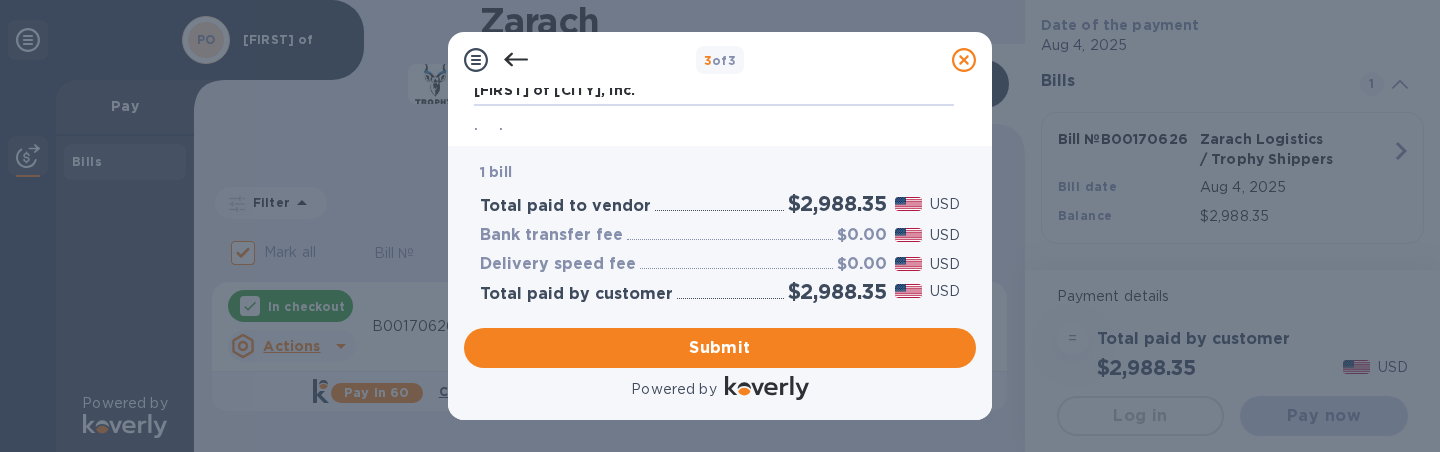 drag, startPoint x: 474, startPoint y: 106, endPoint x: 621, endPoint y: 116, distance: 147.33974 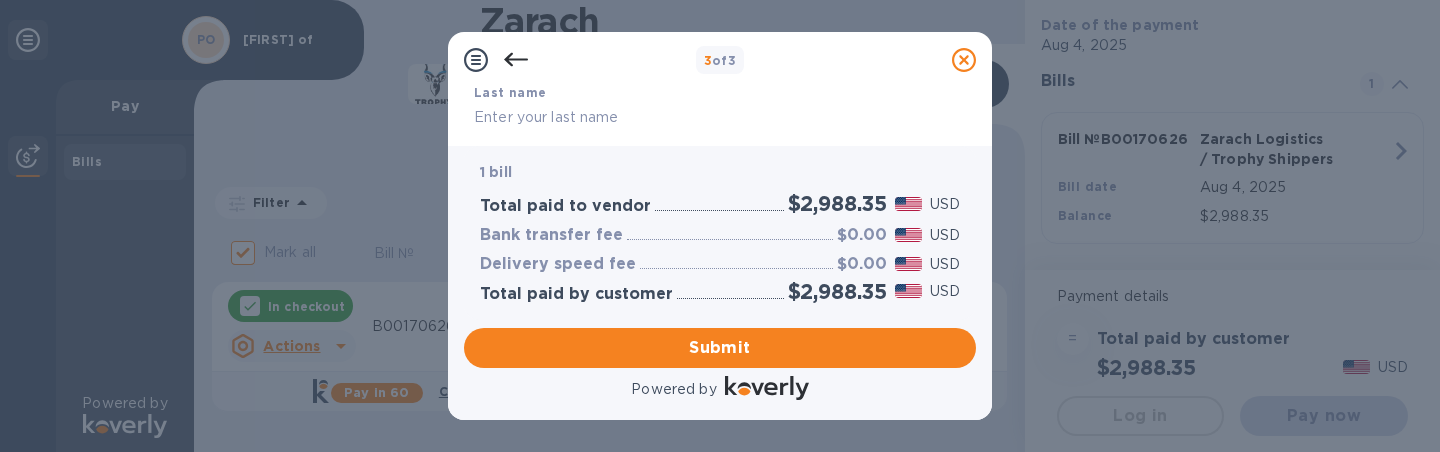 scroll, scrollTop: 203, scrollLeft: 0, axis: vertical 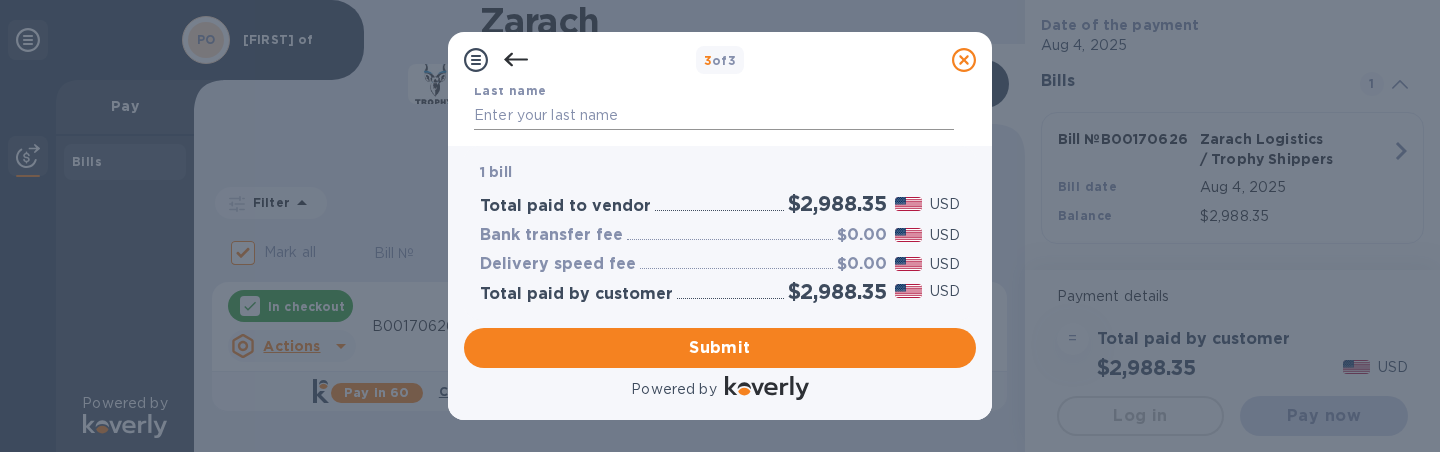 type on "[FIRST]" 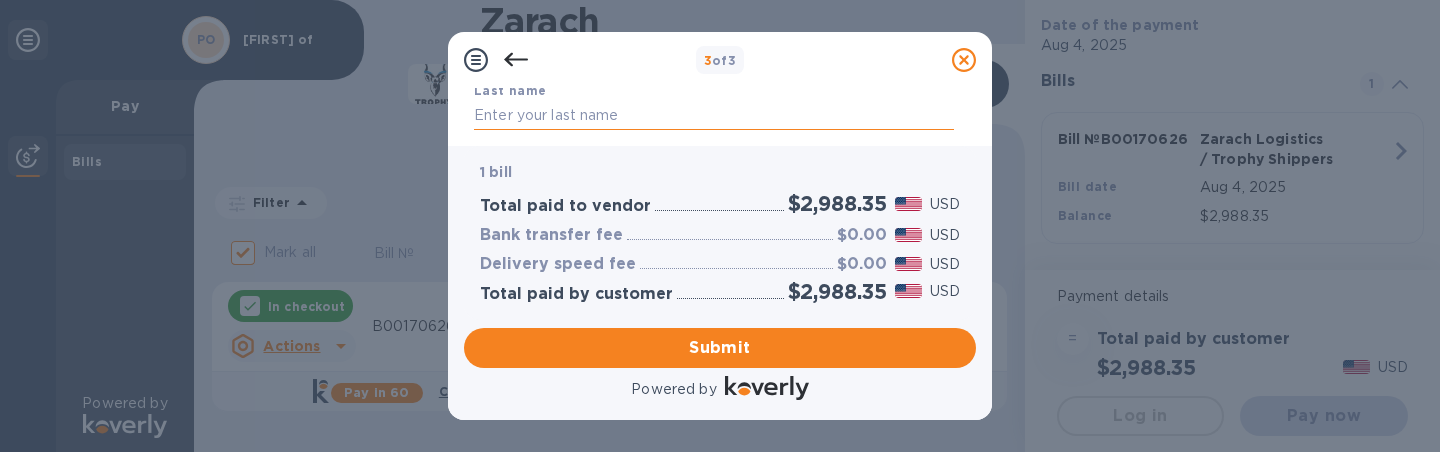 click at bounding box center [714, 115] 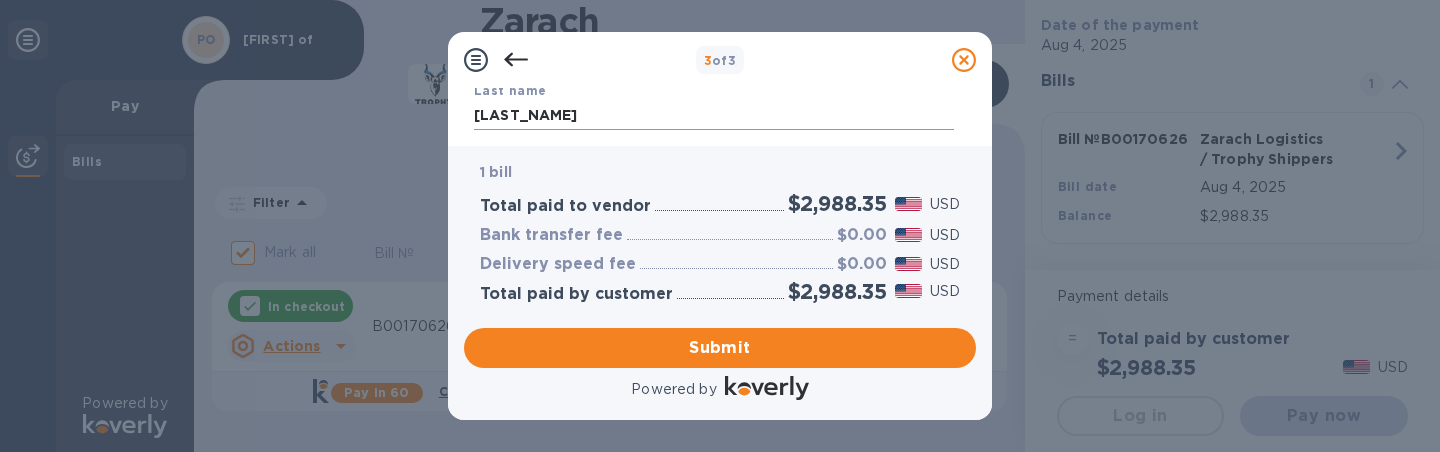 click on "[LAST_NAME]" at bounding box center (714, 115) 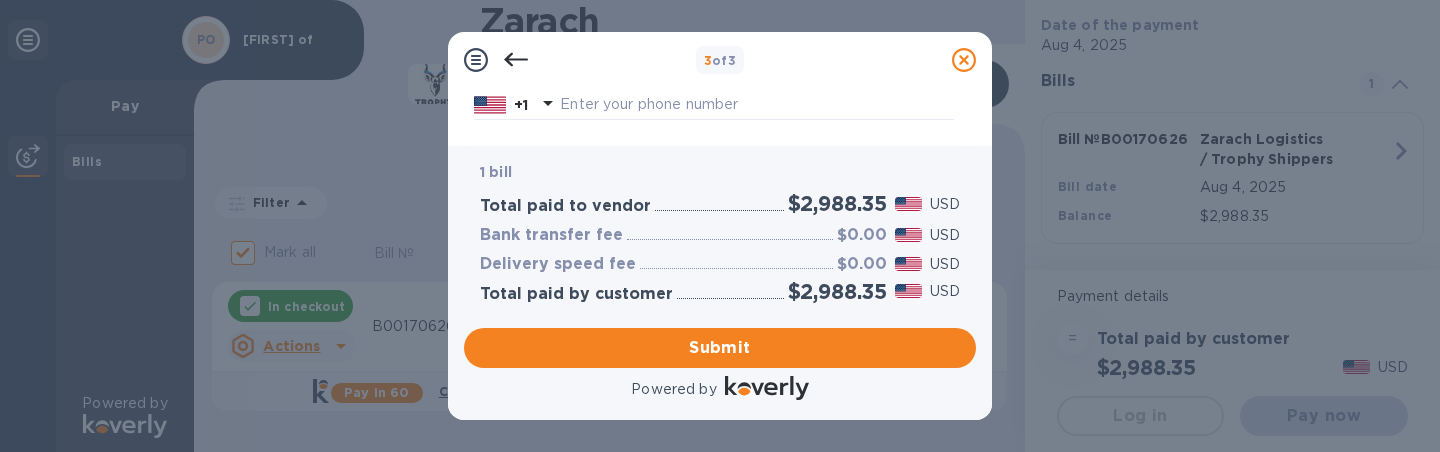 scroll, scrollTop: 276, scrollLeft: 0, axis: vertical 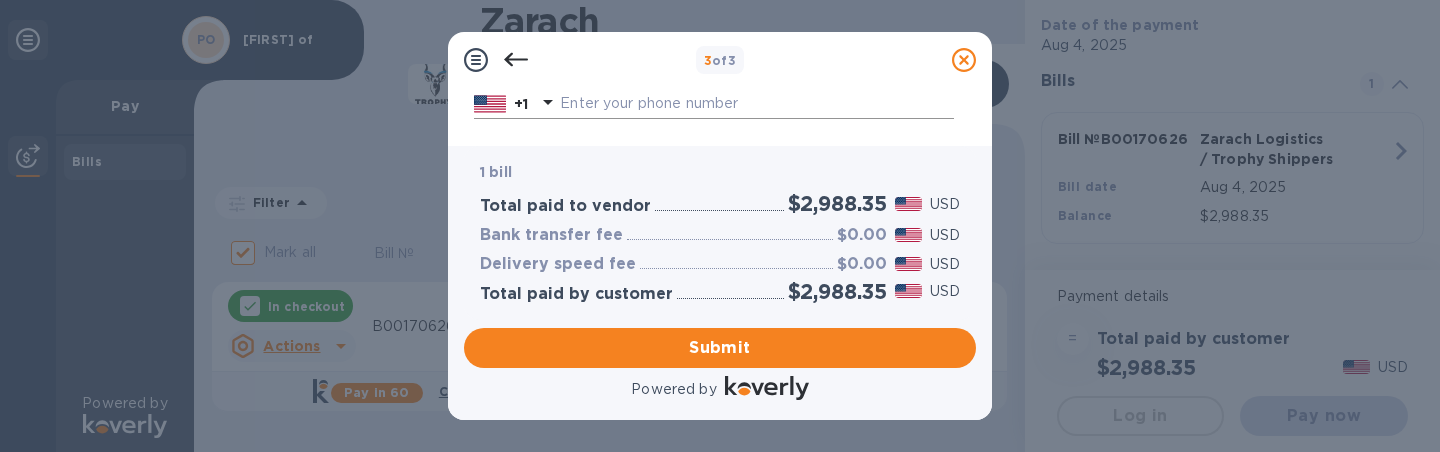 type on "[LAST_NAME]" 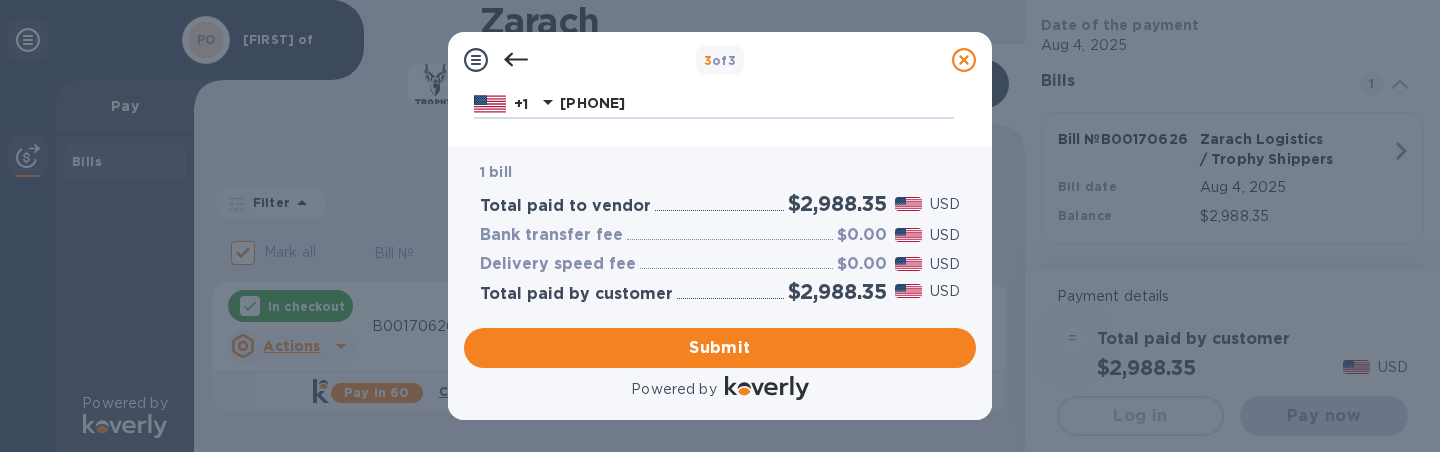 type on "[PHONE]" 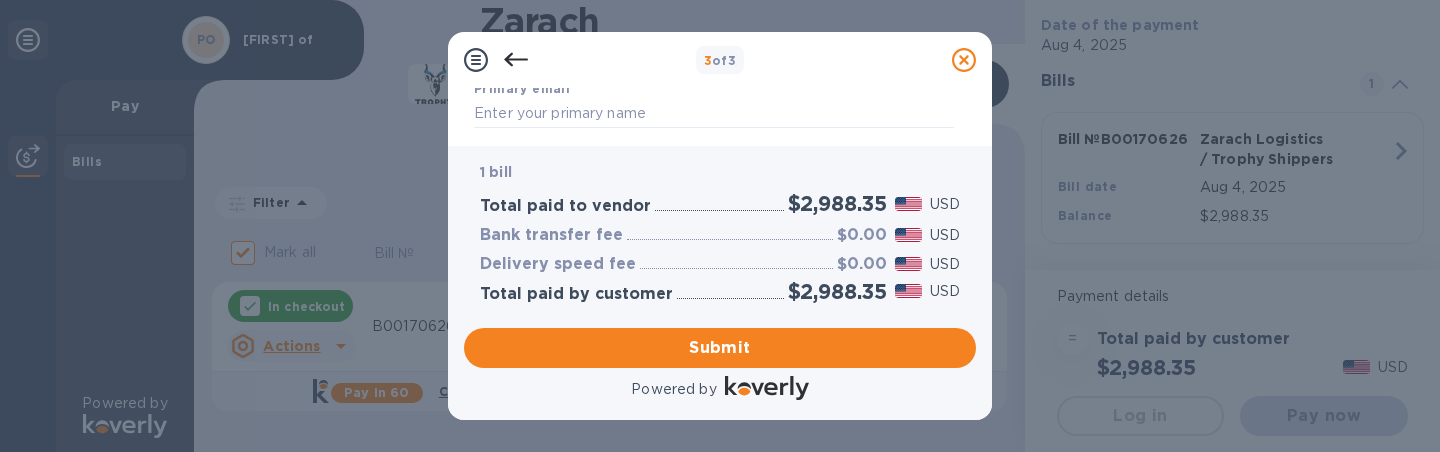 scroll, scrollTop: 386, scrollLeft: 0, axis: vertical 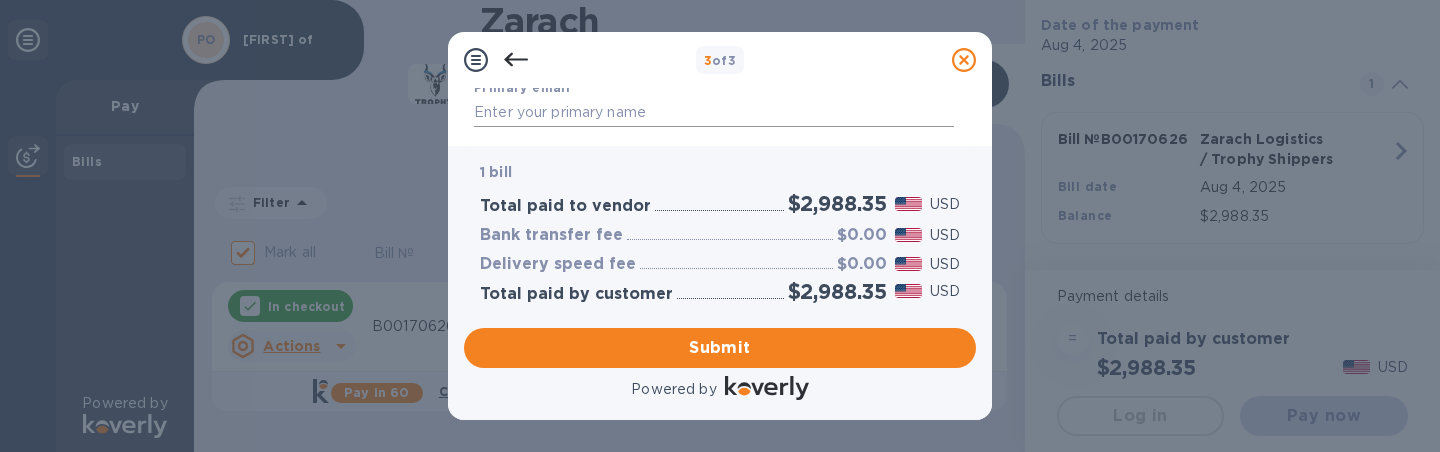 click at bounding box center [714, 113] 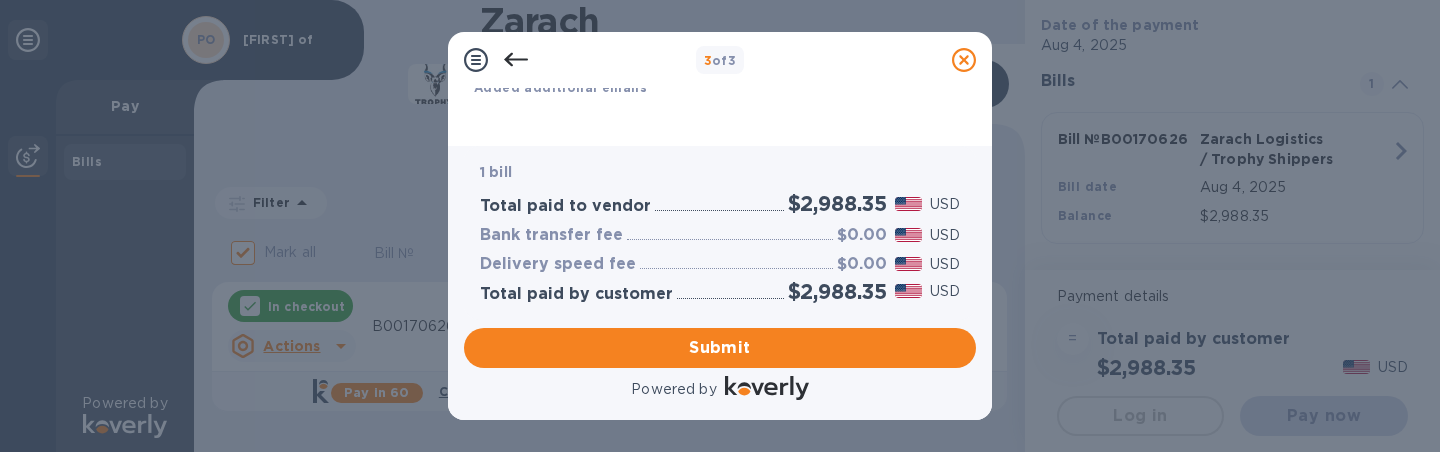scroll, scrollTop: 575, scrollLeft: 0, axis: vertical 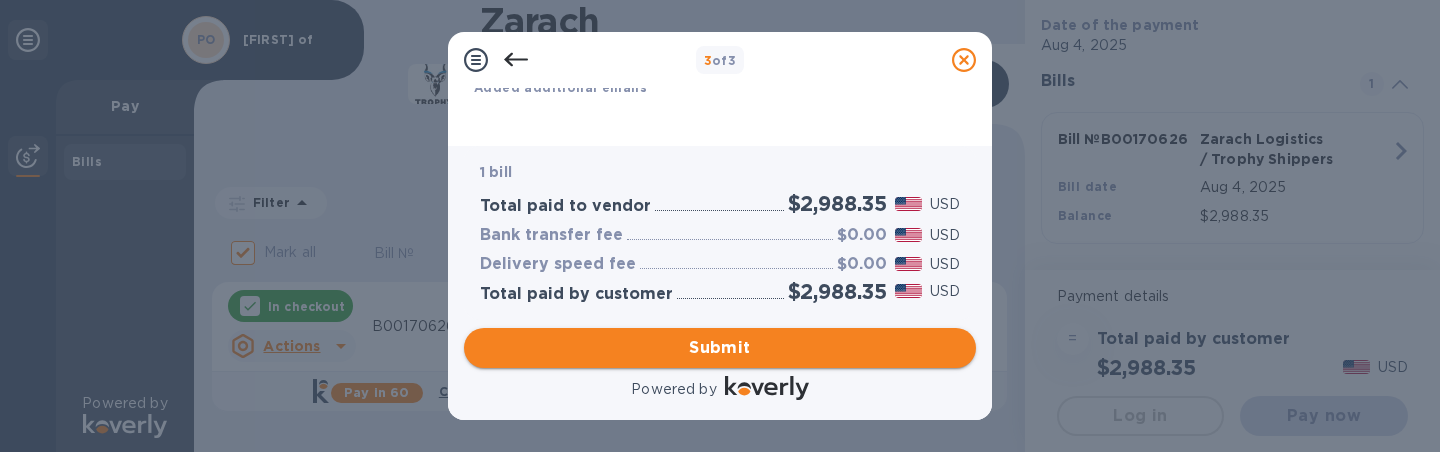 type on "[EMAIL]" 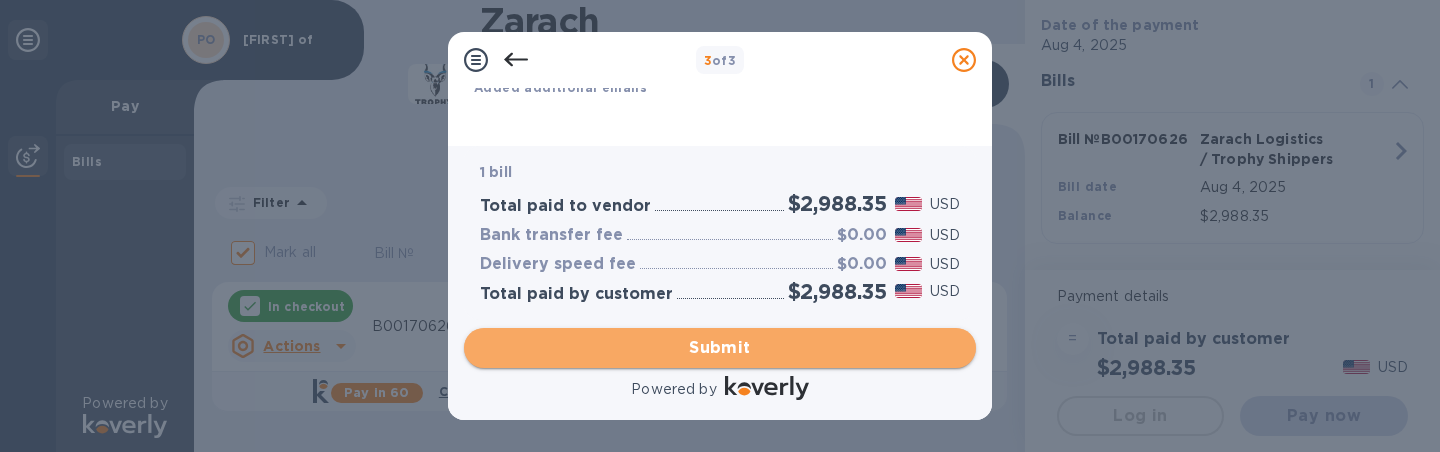 click on "Submit" at bounding box center (720, 348) 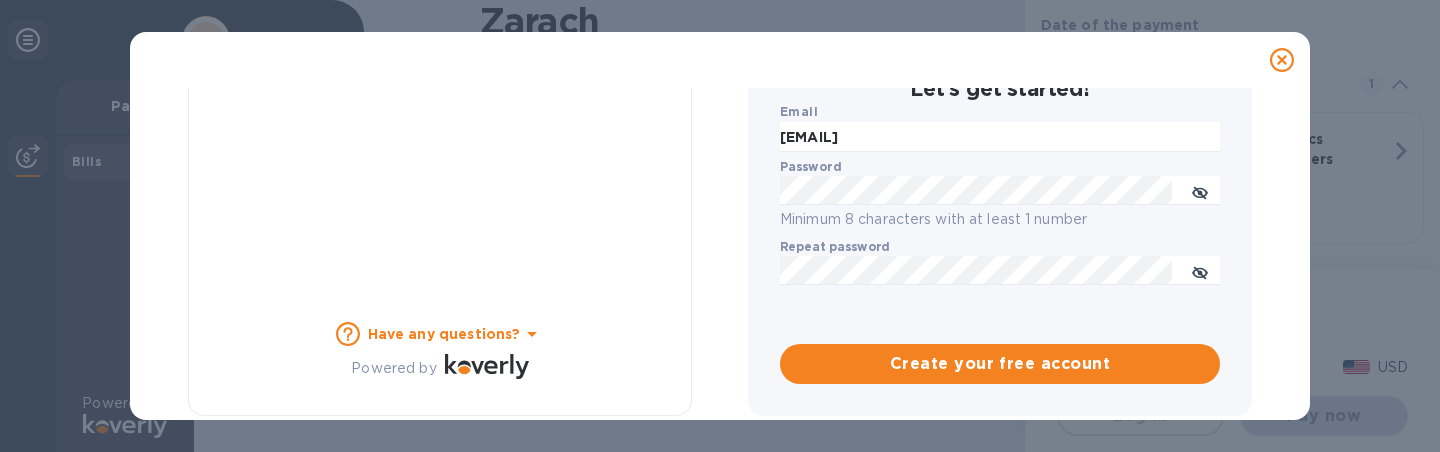 checkbox on "false" 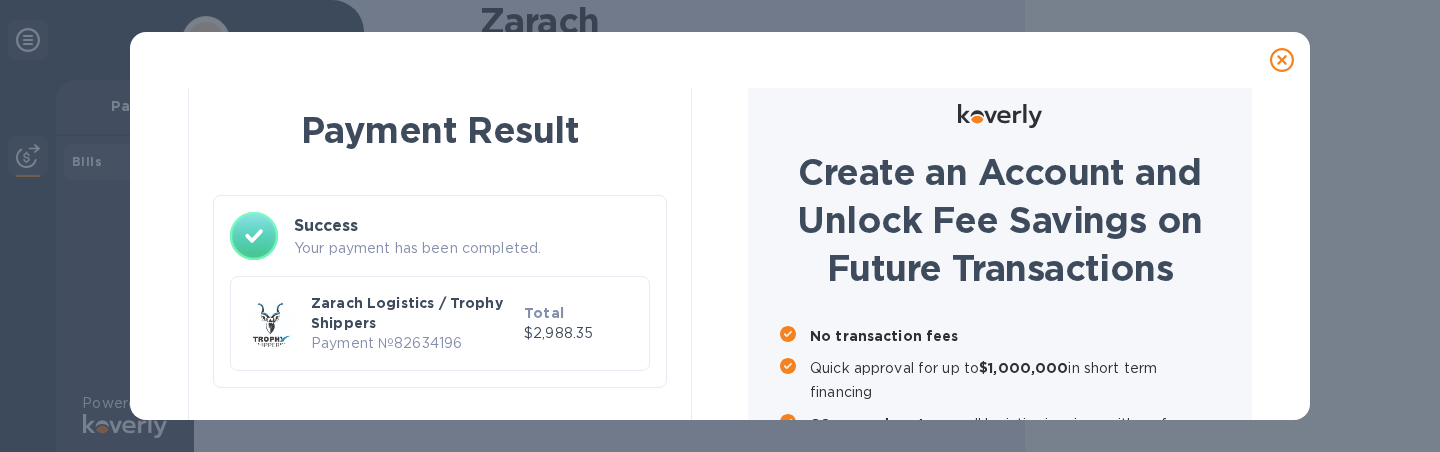 scroll, scrollTop: 17, scrollLeft: 0, axis: vertical 